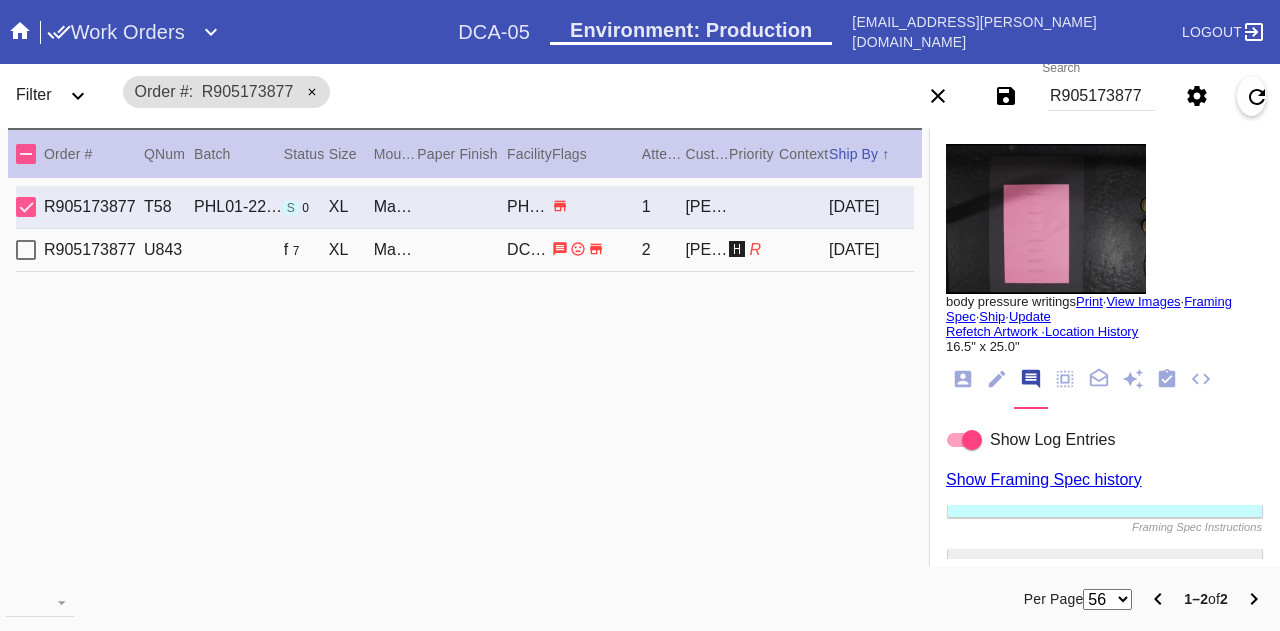 scroll, scrollTop: 0, scrollLeft: 0, axis: both 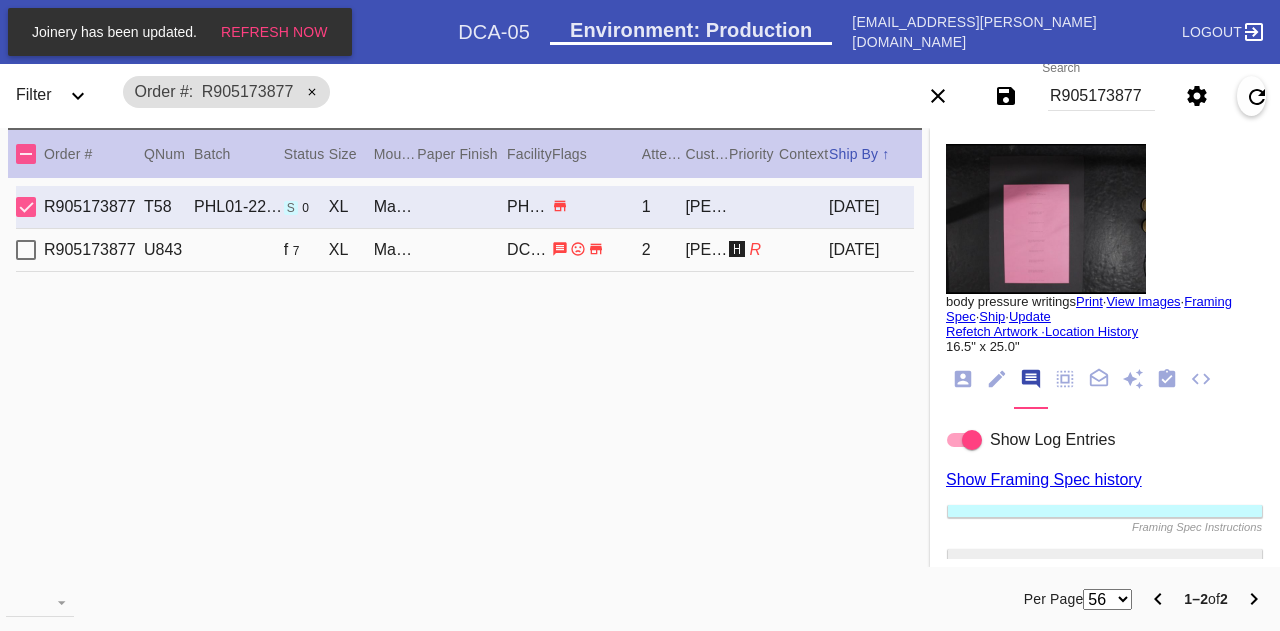 click on "R905173877" at bounding box center [1101, 96] 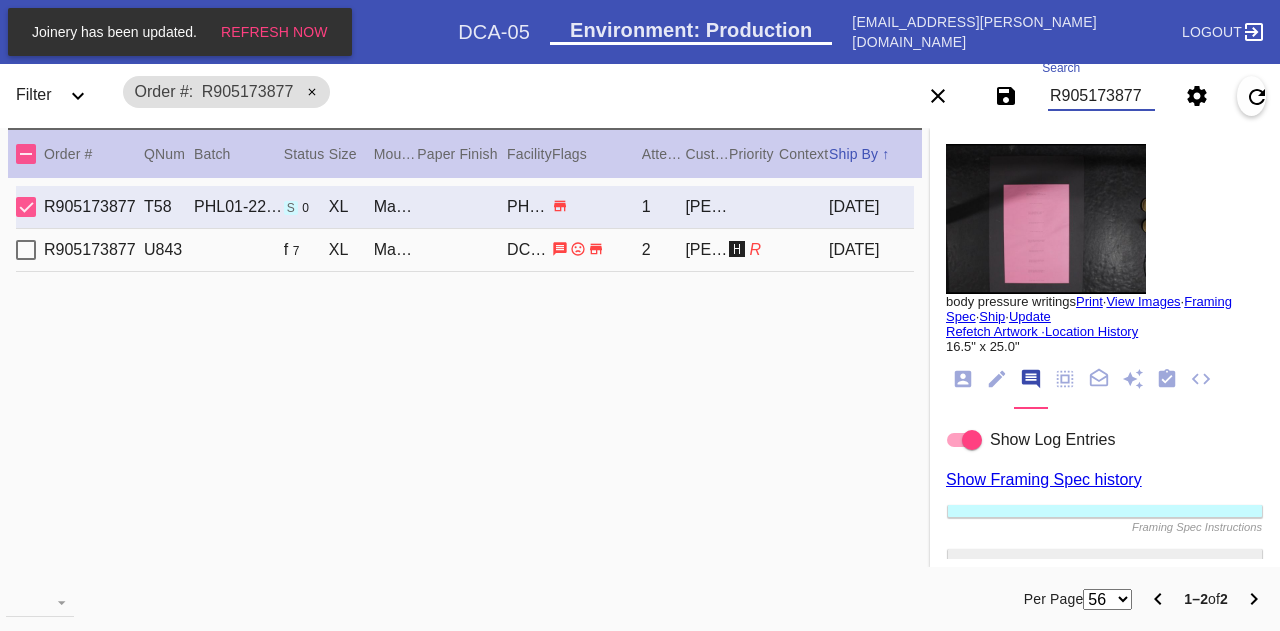 click on "R905173877" at bounding box center (1101, 96) 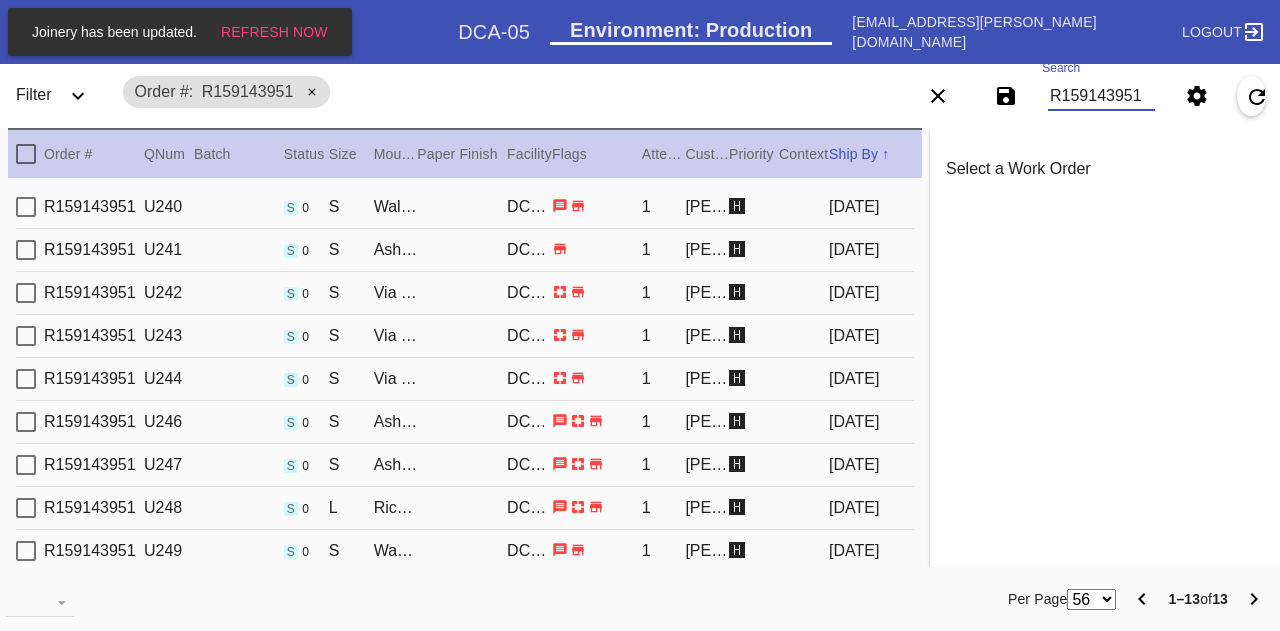 scroll, scrollTop: 168, scrollLeft: 0, axis: vertical 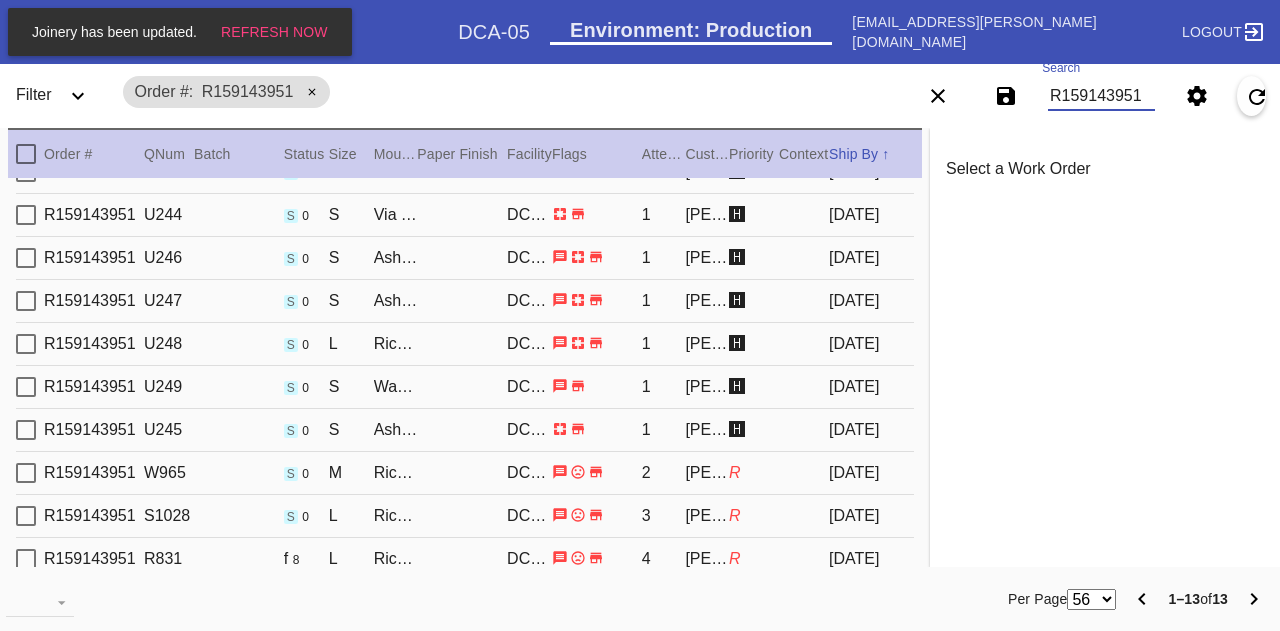 type on "R159143951" 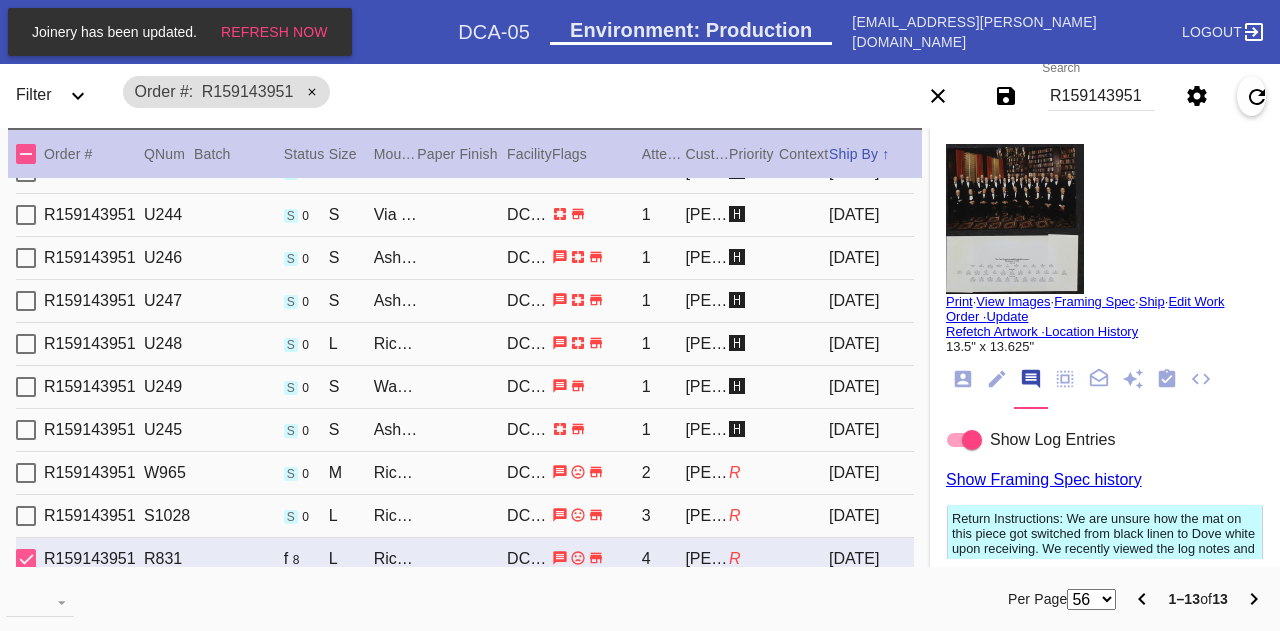 type on "[DATE]" 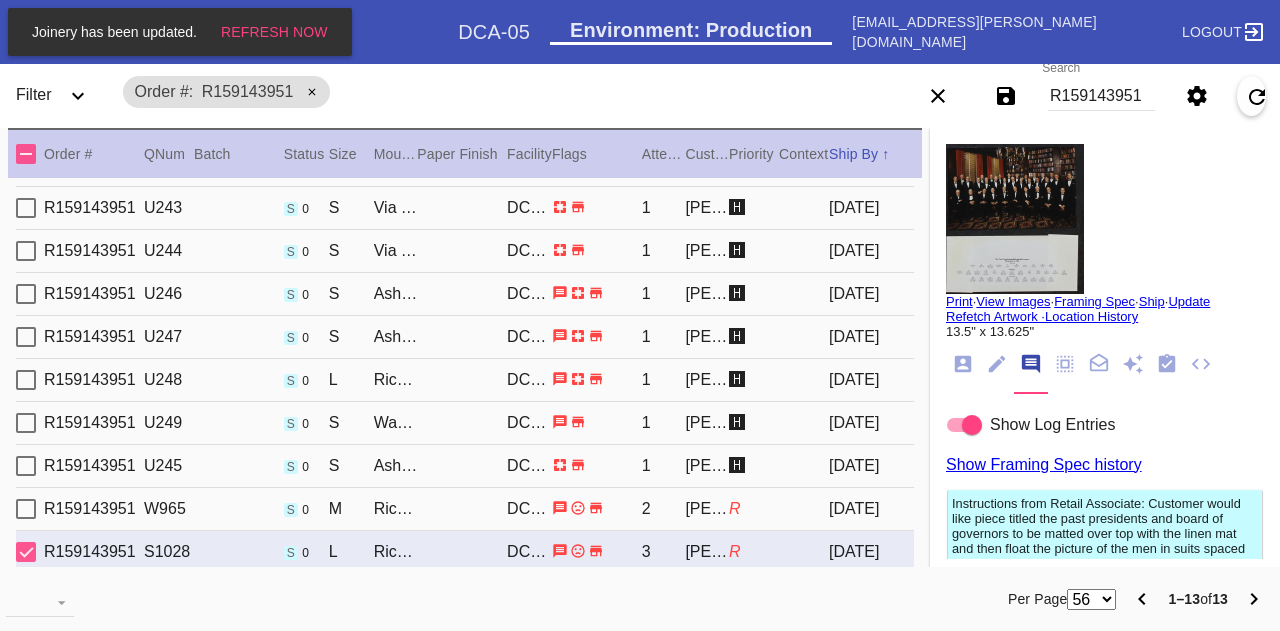 scroll, scrollTop: 128, scrollLeft: 0, axis: vertical 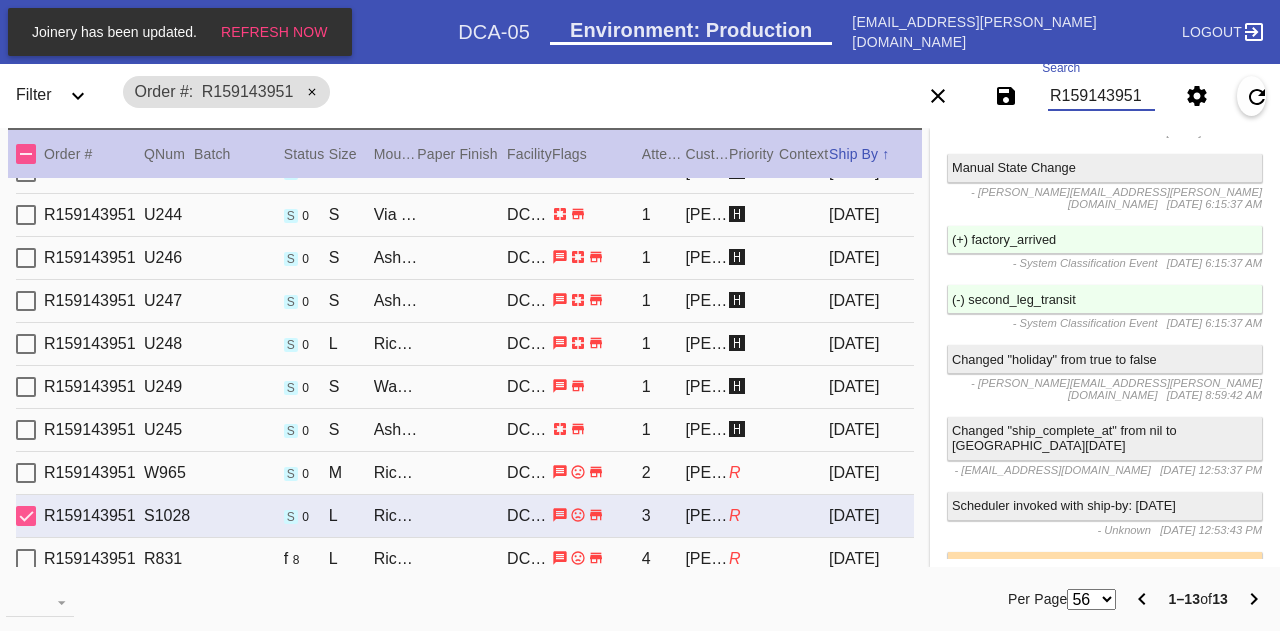 click on "R159143951" at bounding box center [1101, 96] 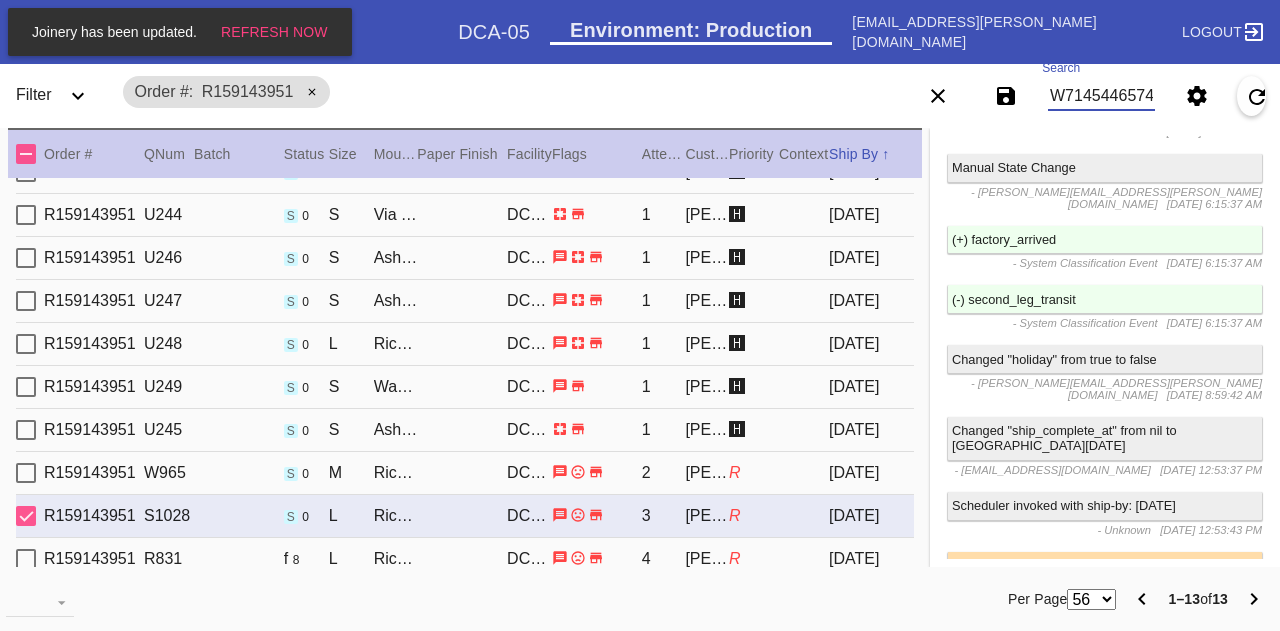 type on "W714544657410536" 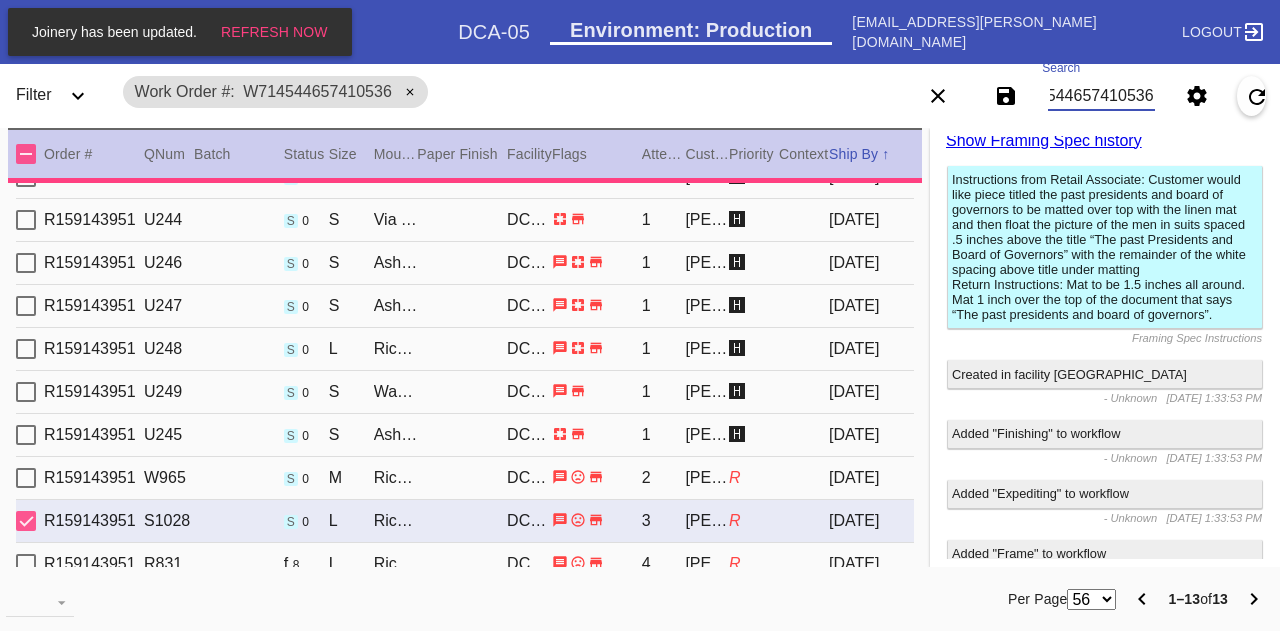 type on "1.0" 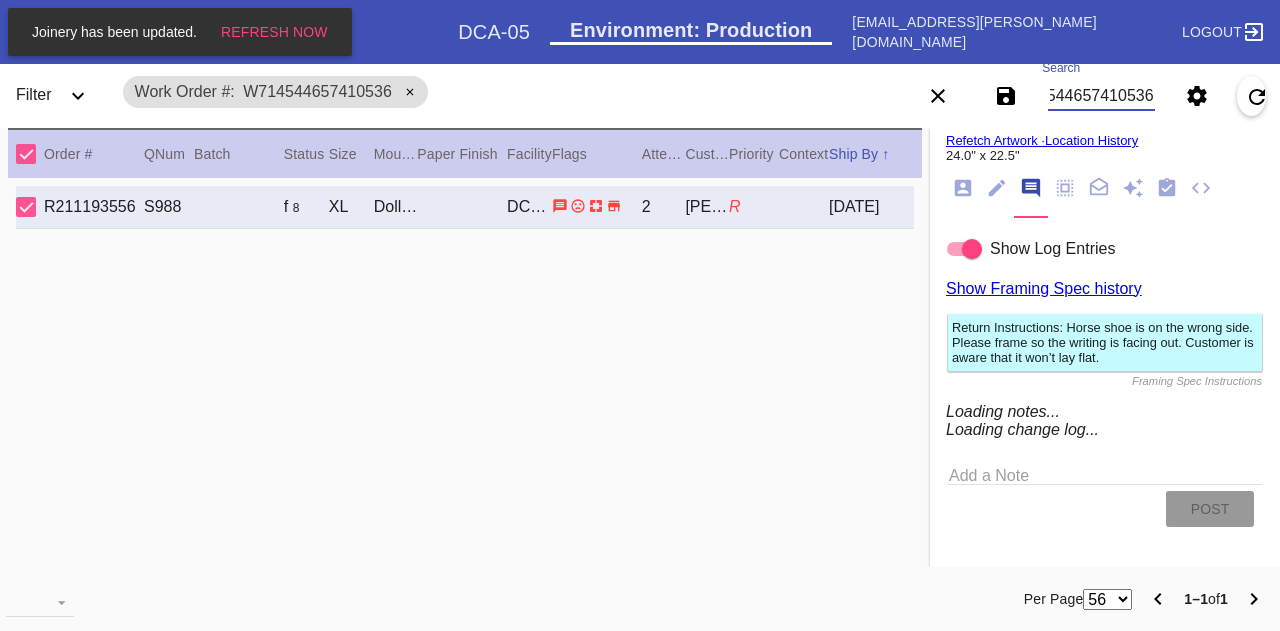 scroll, scrollTop: 22, scrollLeft: 0, axis: vertical 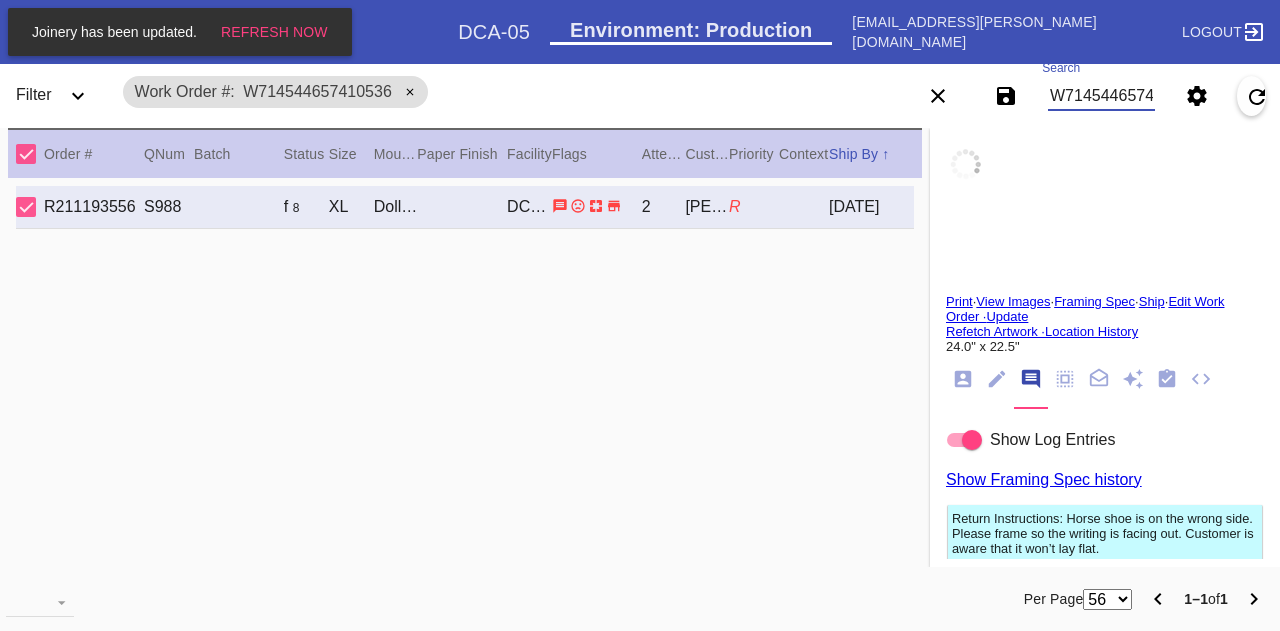 click 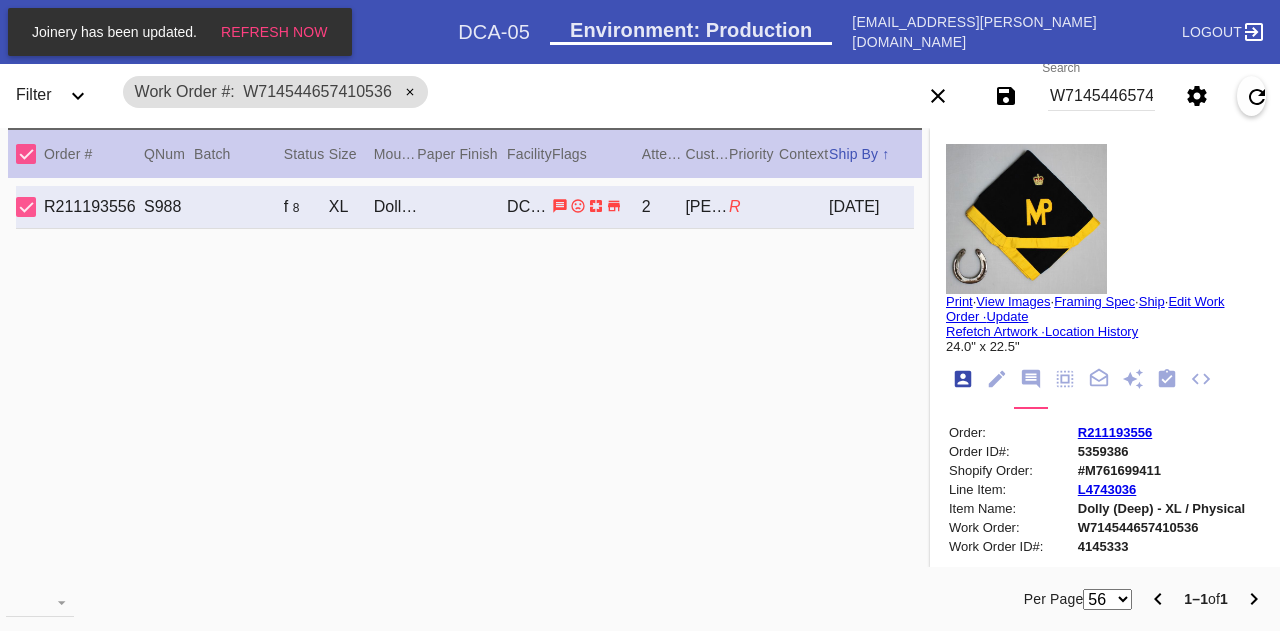 scroll, scrollTop: 24, scrollLeft: 0, axis: vertical 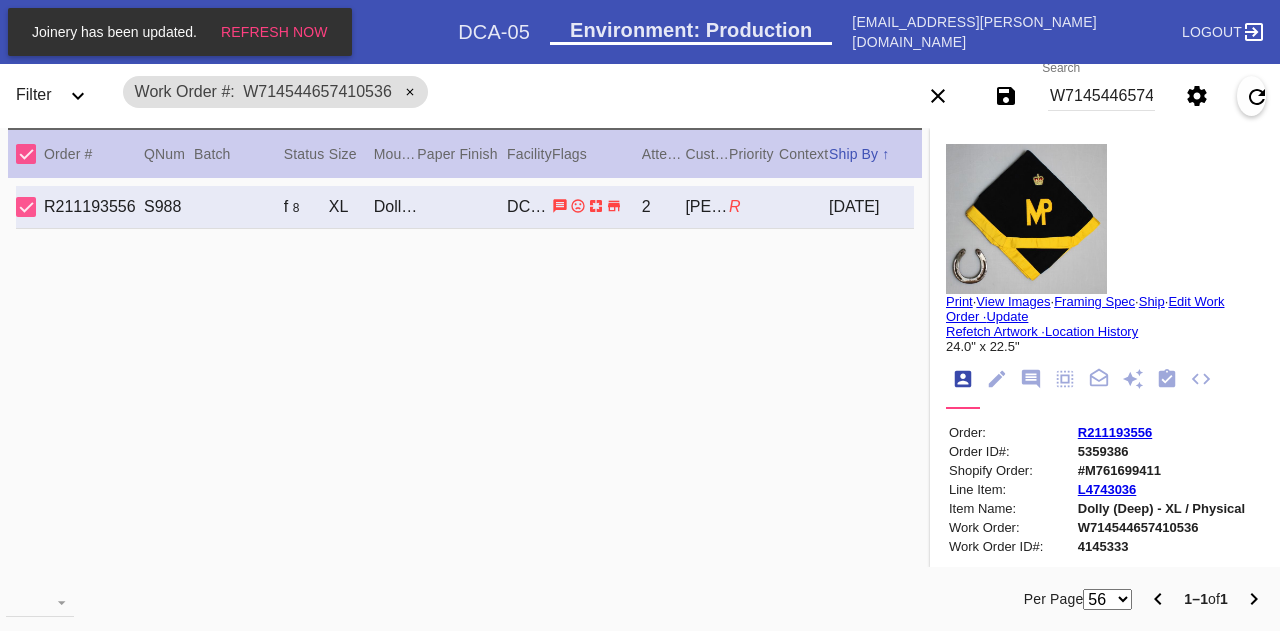 click on "R211193556" at bounding box center (1169, 432) 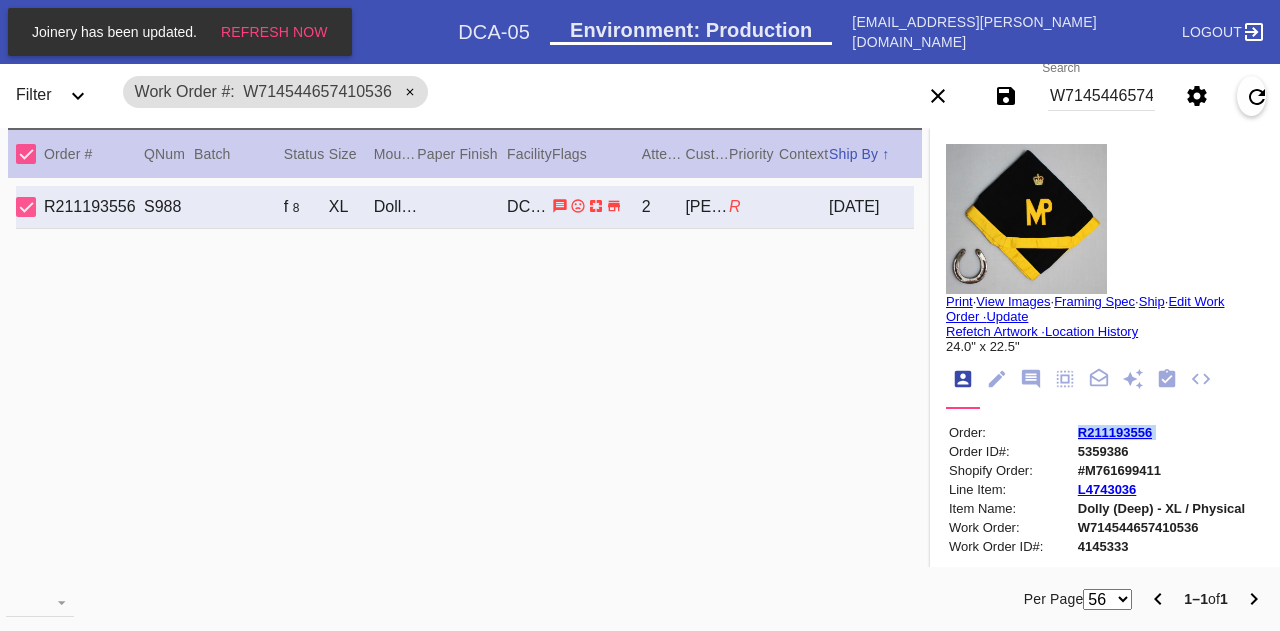 click on "R211193556" at bounding box center (1169, 432) 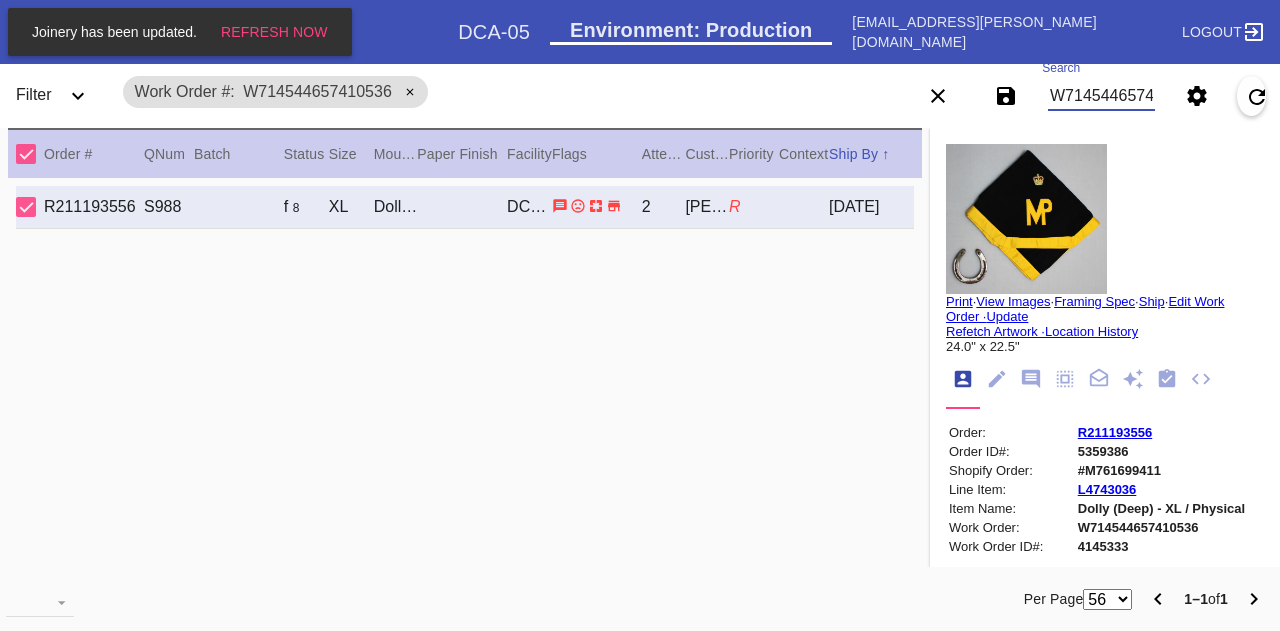 click on "W714544657410536" at bounding box center [1101, 96] 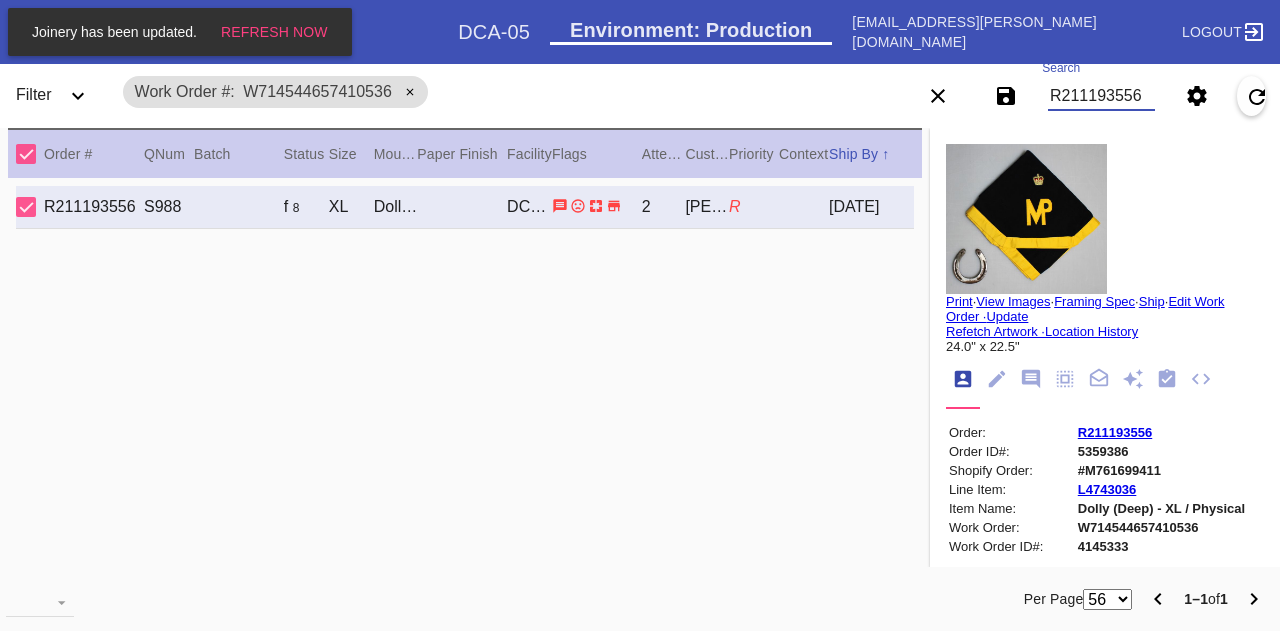 type on "R211193556" 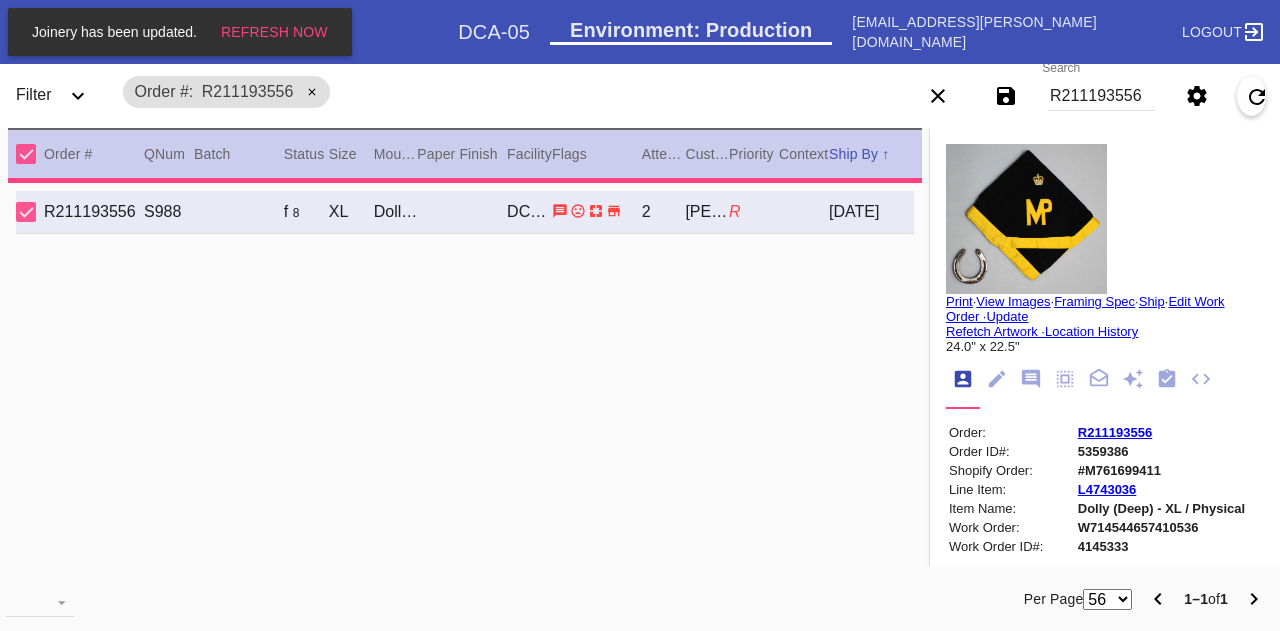 click on "R211193556 S988 f   8 XL Dolly (Deep) / White DCA-05 2 [PERSON_NAME]
R
[DATE]" at bounding box center [465, 212] 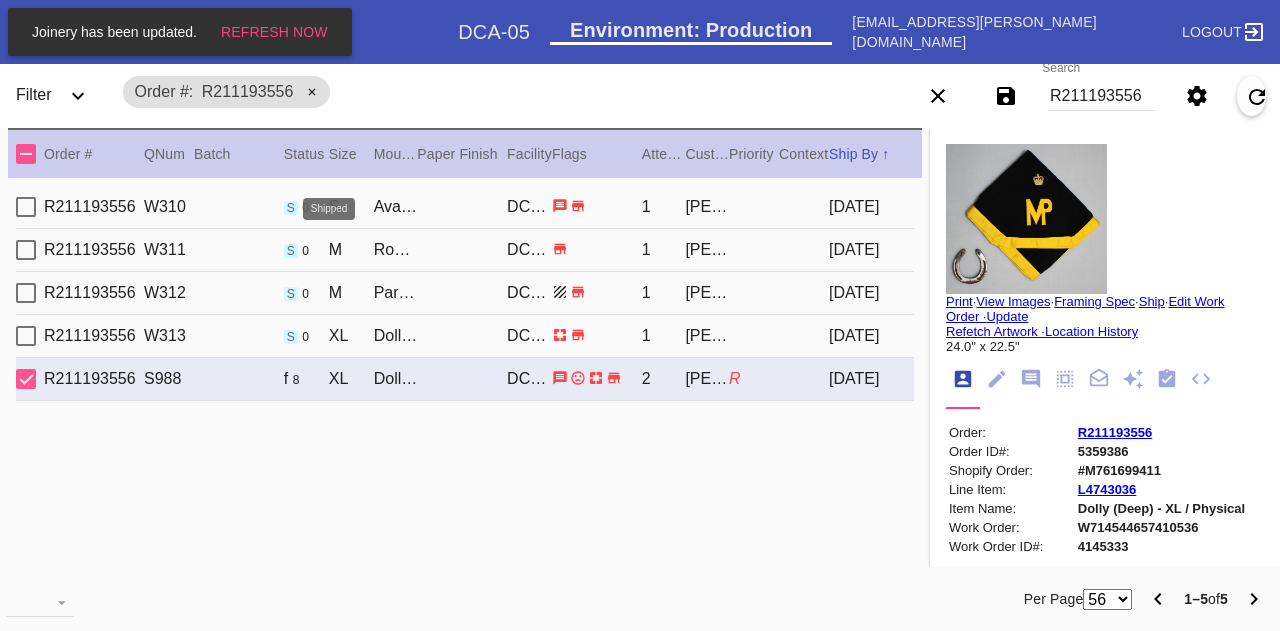 click on "Joinery has been updated.                Refresh Now
Search
.a {
fill: #1d2019;
}
Spinner
.a {
fill: #1d2019;
}
Go to order
example: o R123456789 (or o #M12423)
Search via Panoramic
example: Any Email or FB number, R*...
Go to user
example: u <email> | u U1234
Go to order audit log
example: al R123456789
Go to order payments
example: op R123456789
Go to most recent order for email
example: <email> | ro <email fragment>
Go to orders for email
example: <email> | o <email fragment>
Go to promo
example: p <code>
Make One Time Promo
example: mkp
Go to Gift Card" at bounding box center [640, 315] 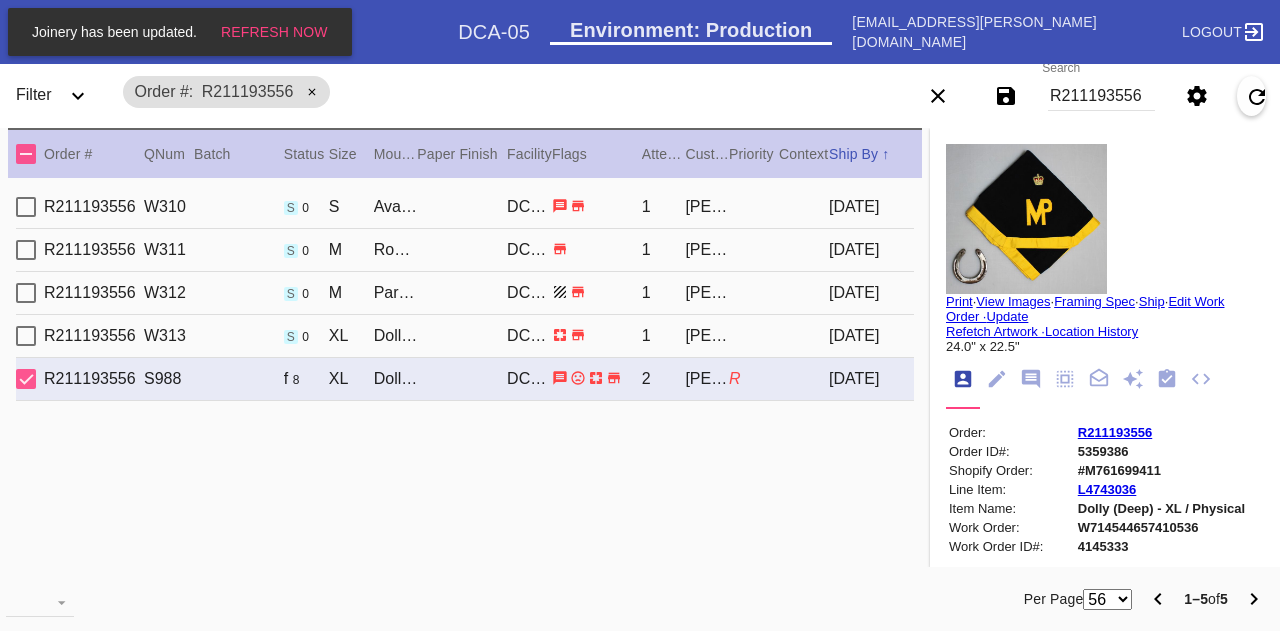click on "S" at bounding box center [351, 207] 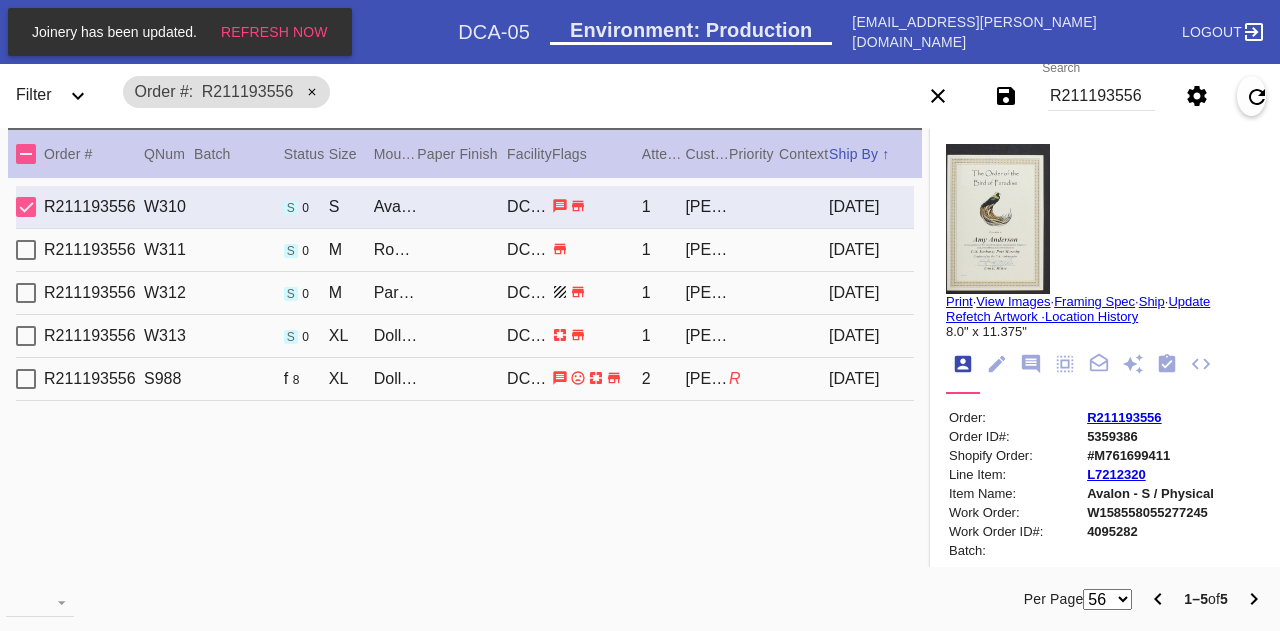 type on "1.5" 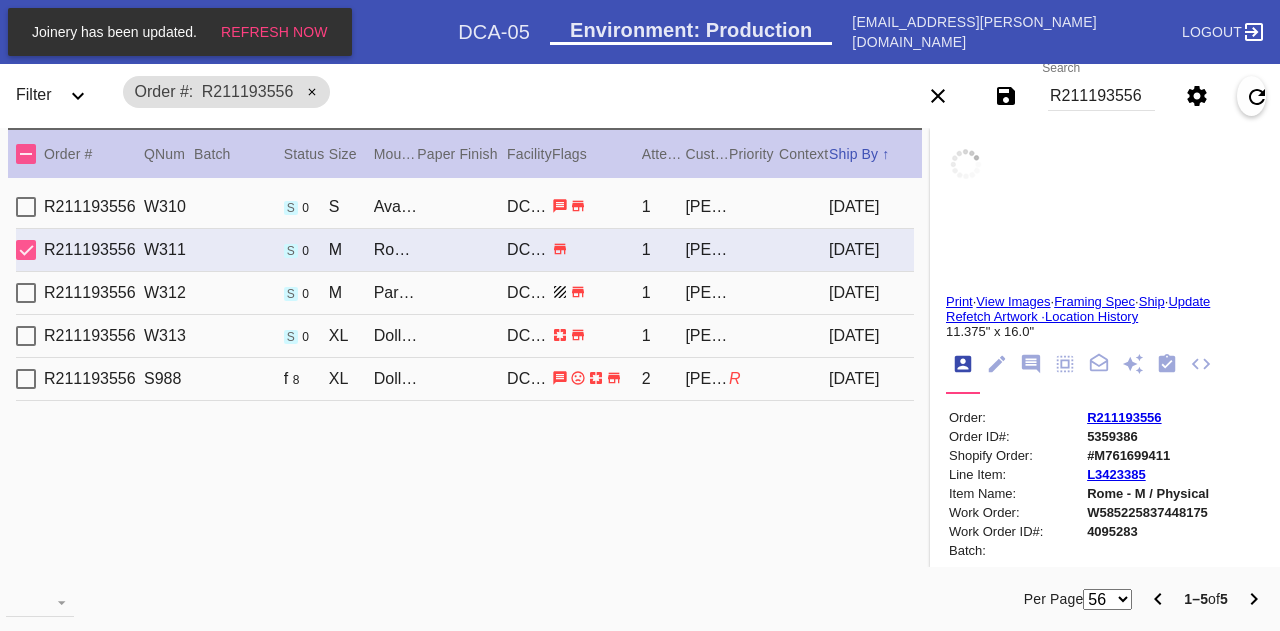 scroll, scrollTop: 22, scrollLeft: 0, axis: vertical 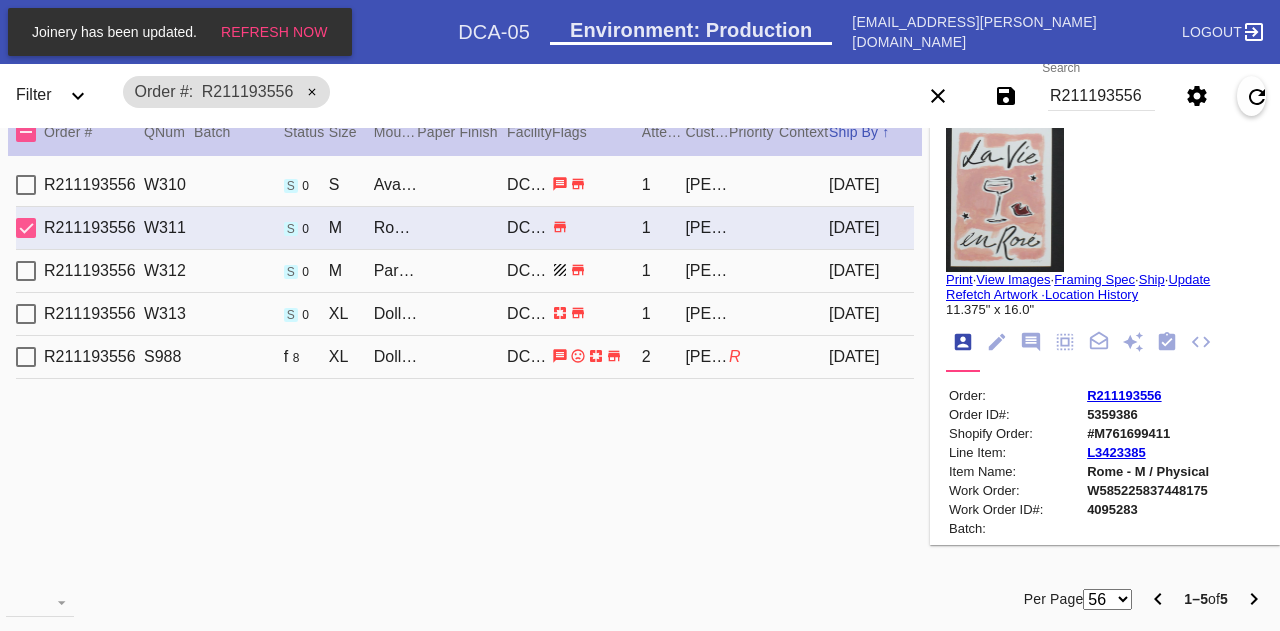 type on "3.0" 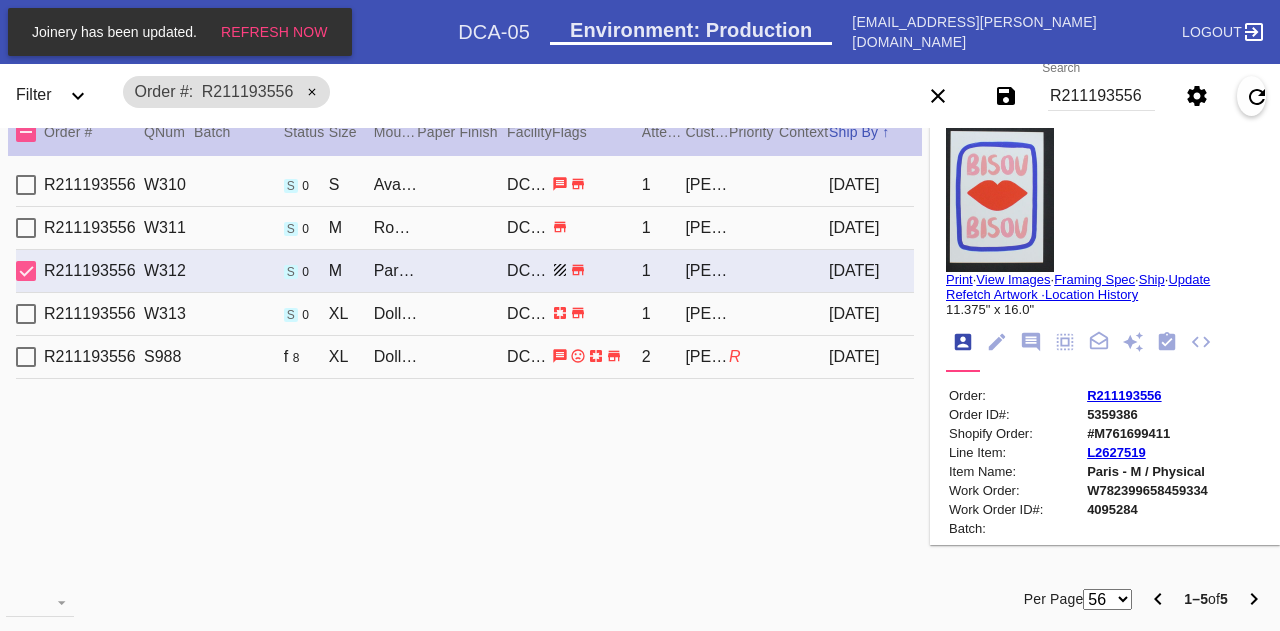 type on "1.0" 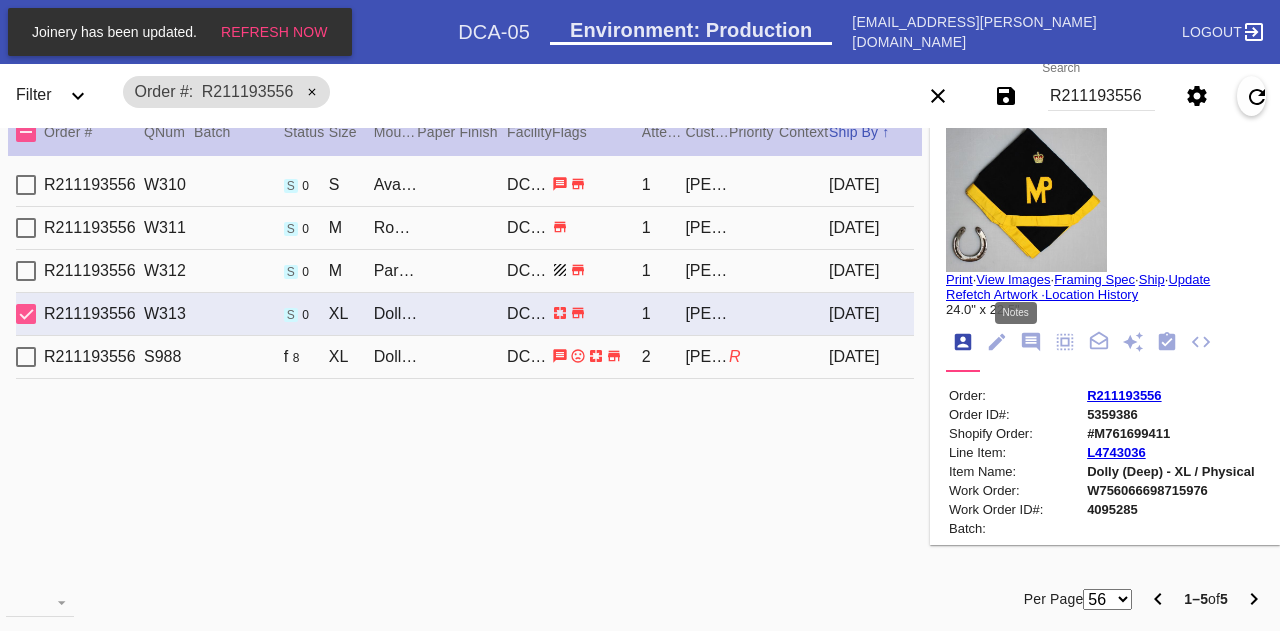click 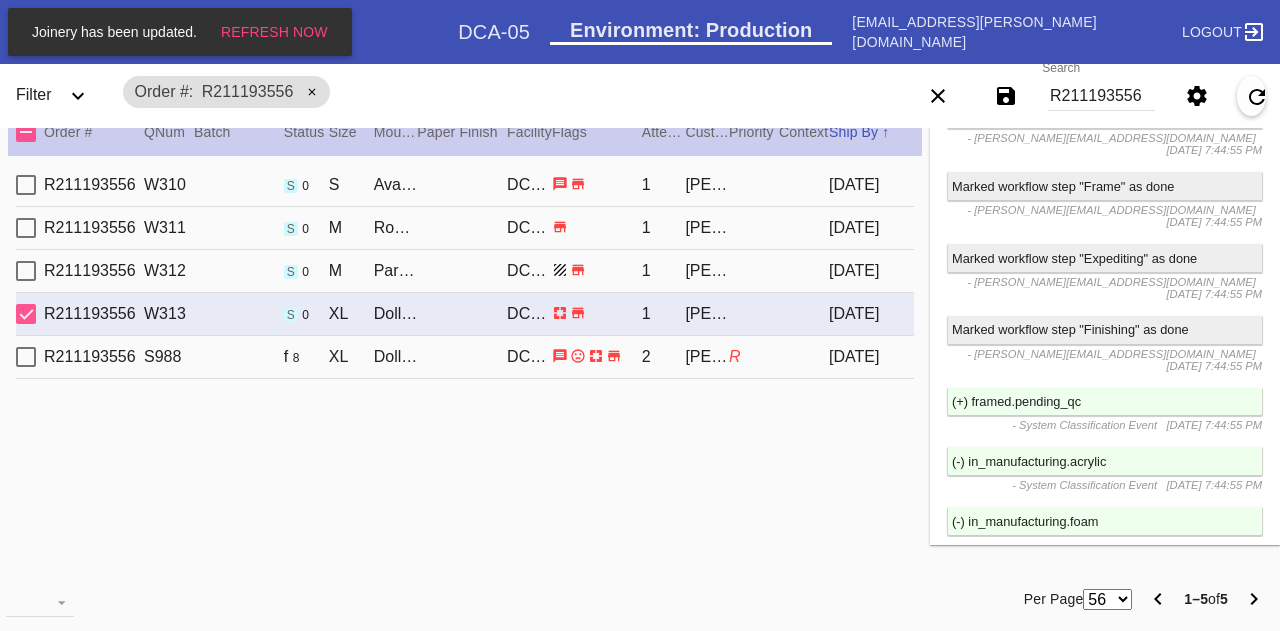 scroll, scrollTop: 3996, scrollLeft: 0, axis: vertical 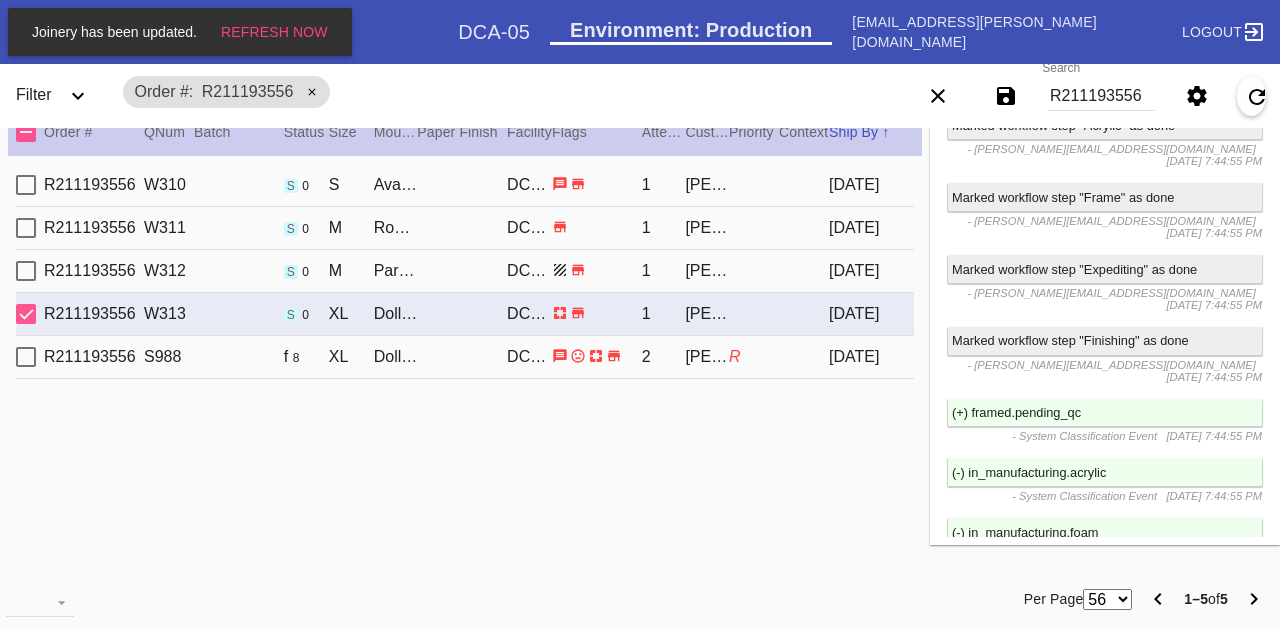 click on "R211193556" at bounding box center (1101, 96) 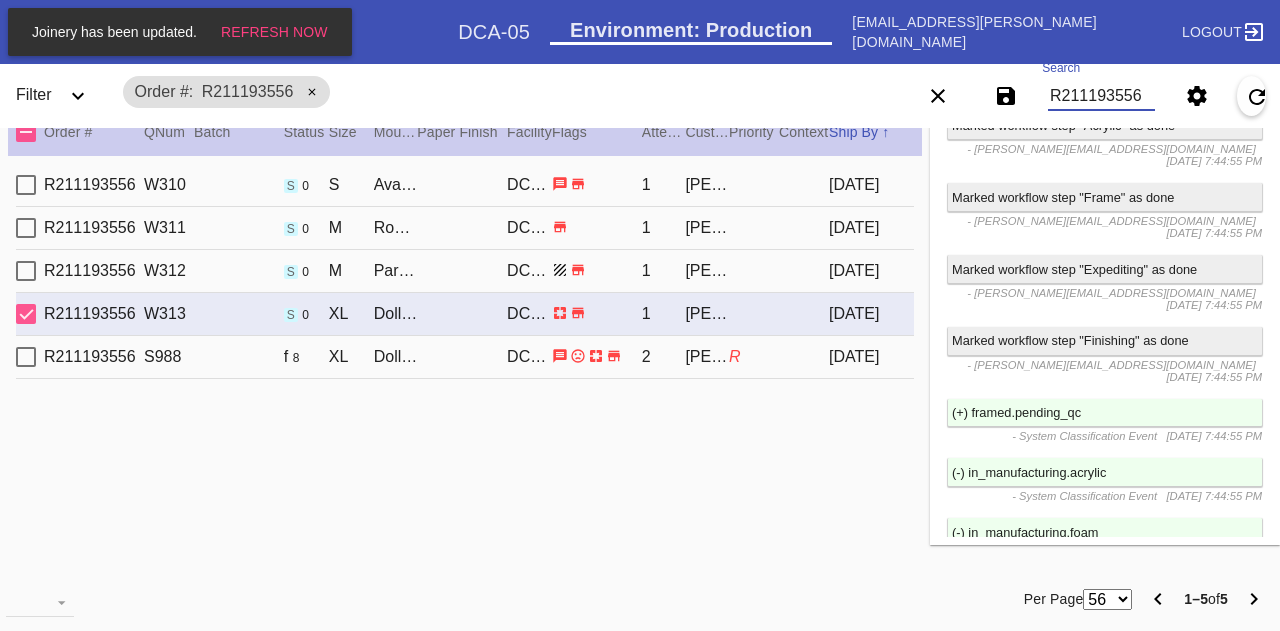 click on "R211193556" at bounding box center [1101, 96] 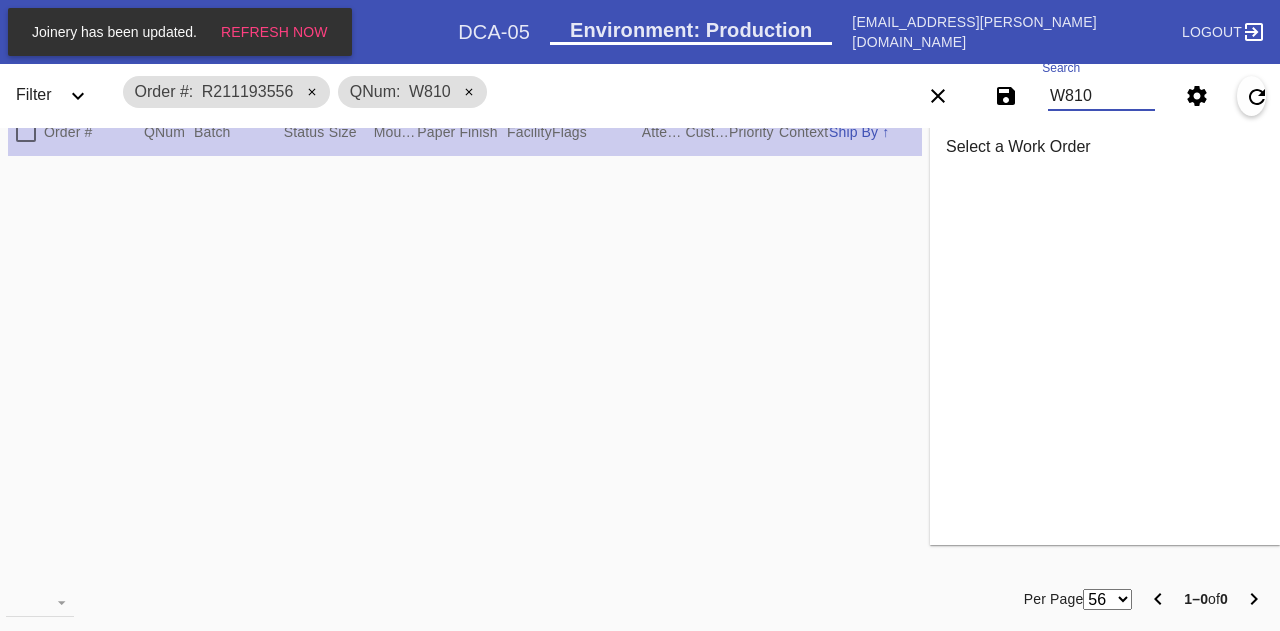 scroll, scrollTop: 0, scrollLeft: 0, axis: both 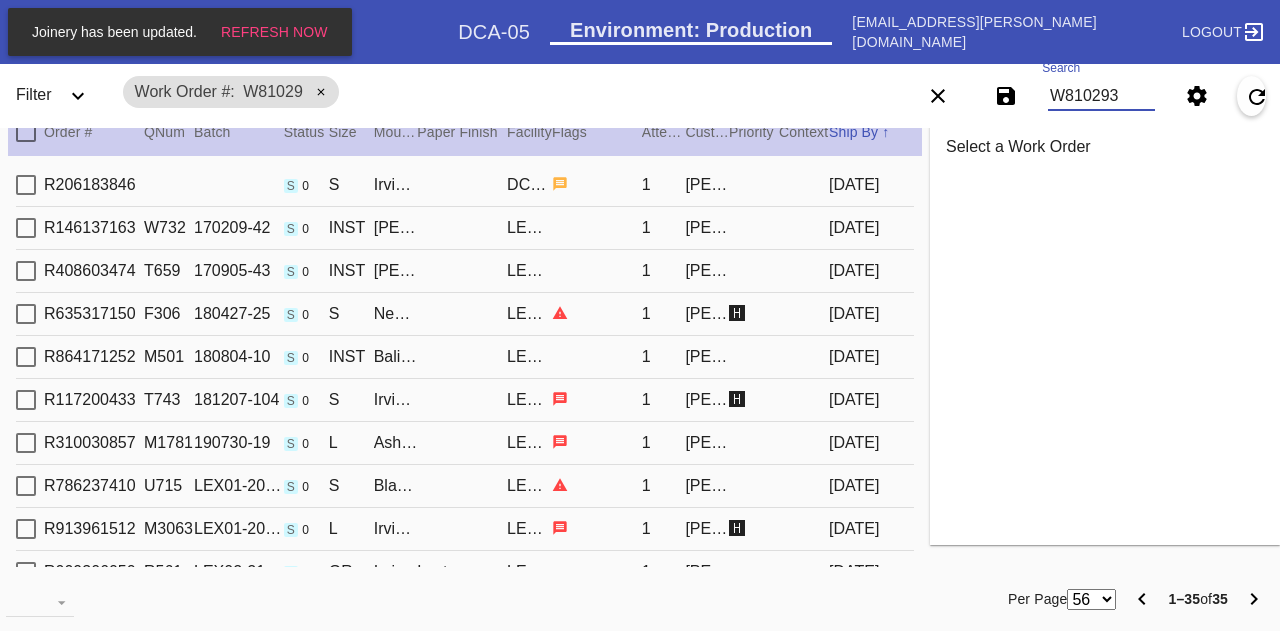 type on "W8102934" 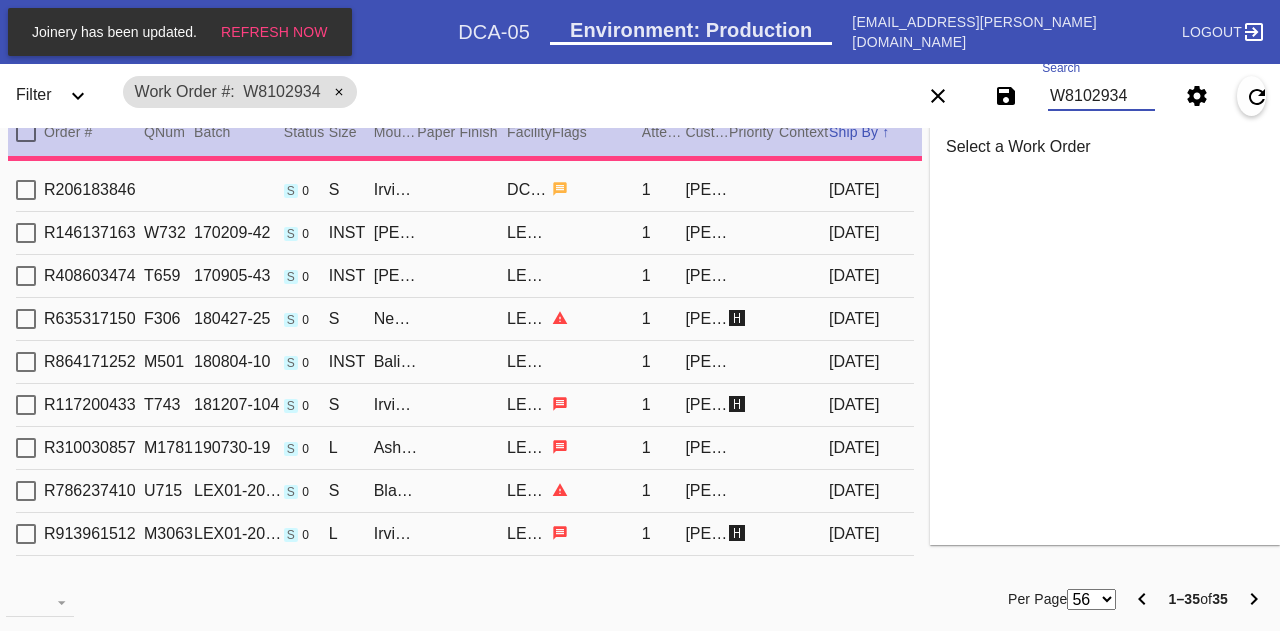 type on "2.0" 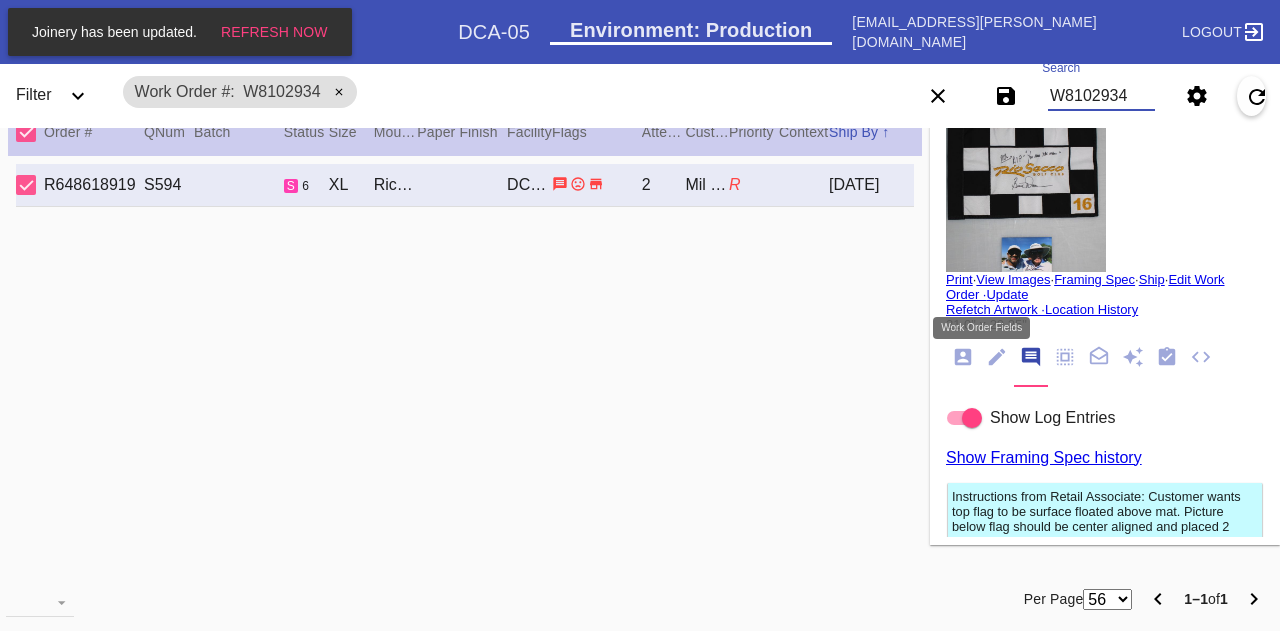 click 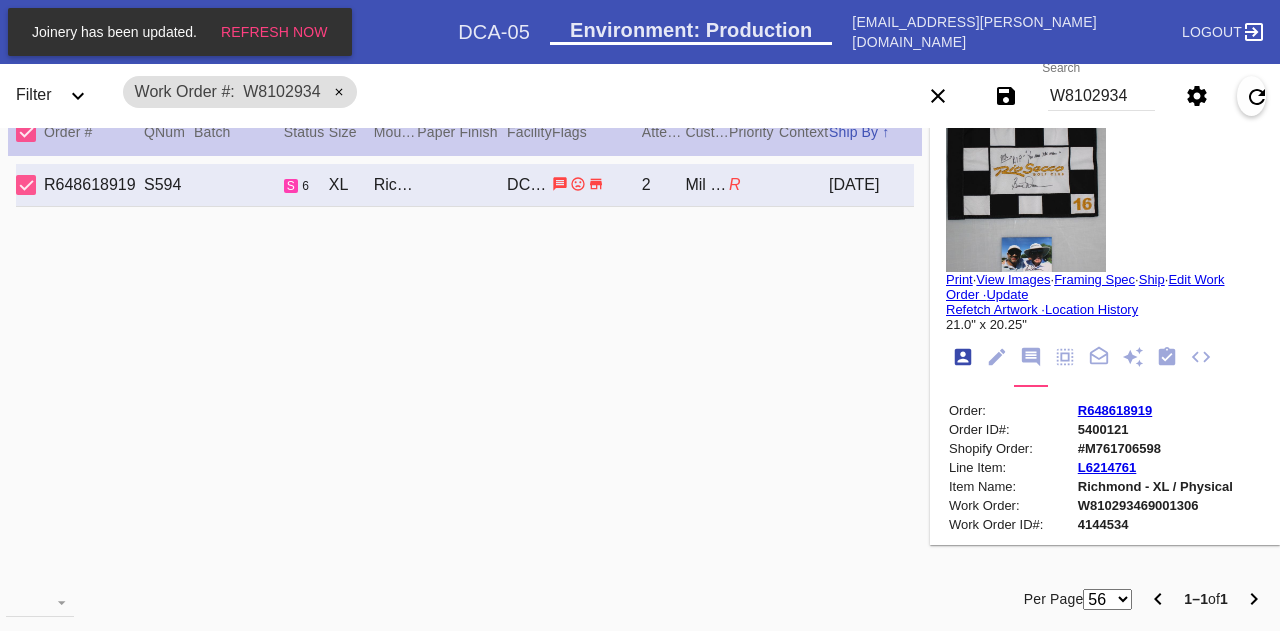 scroll, scrollTop: 24, scrollLeft: 0, axis: vertical 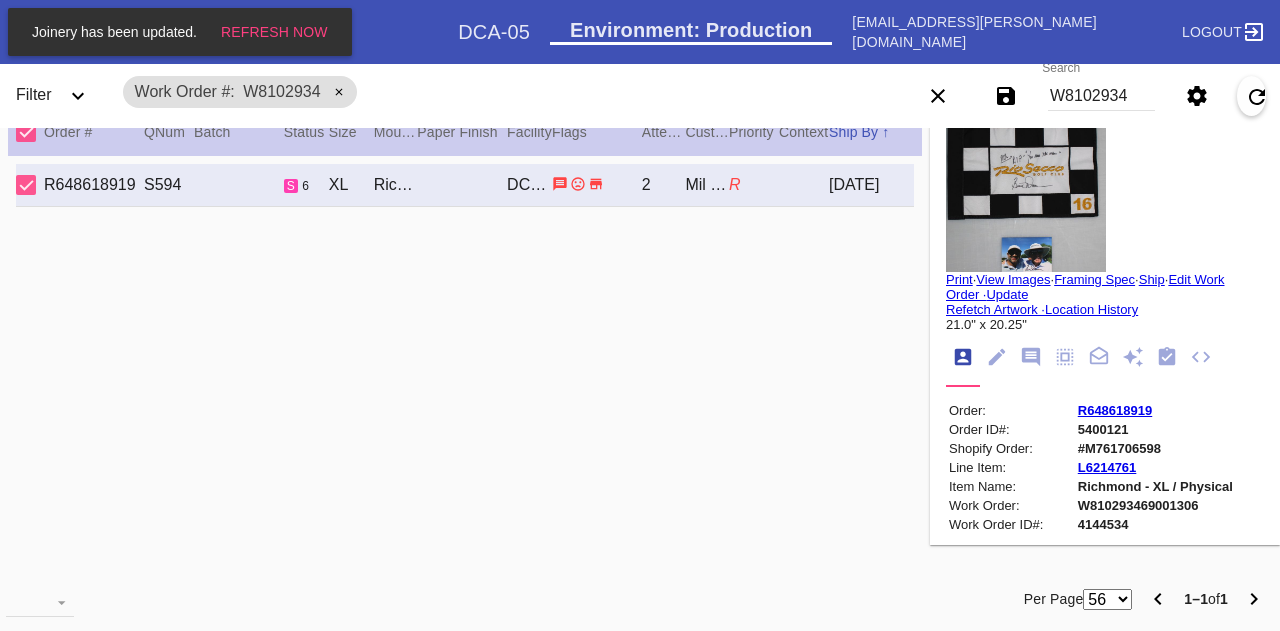click on "R648618919" at bounding box center [1169, 410] 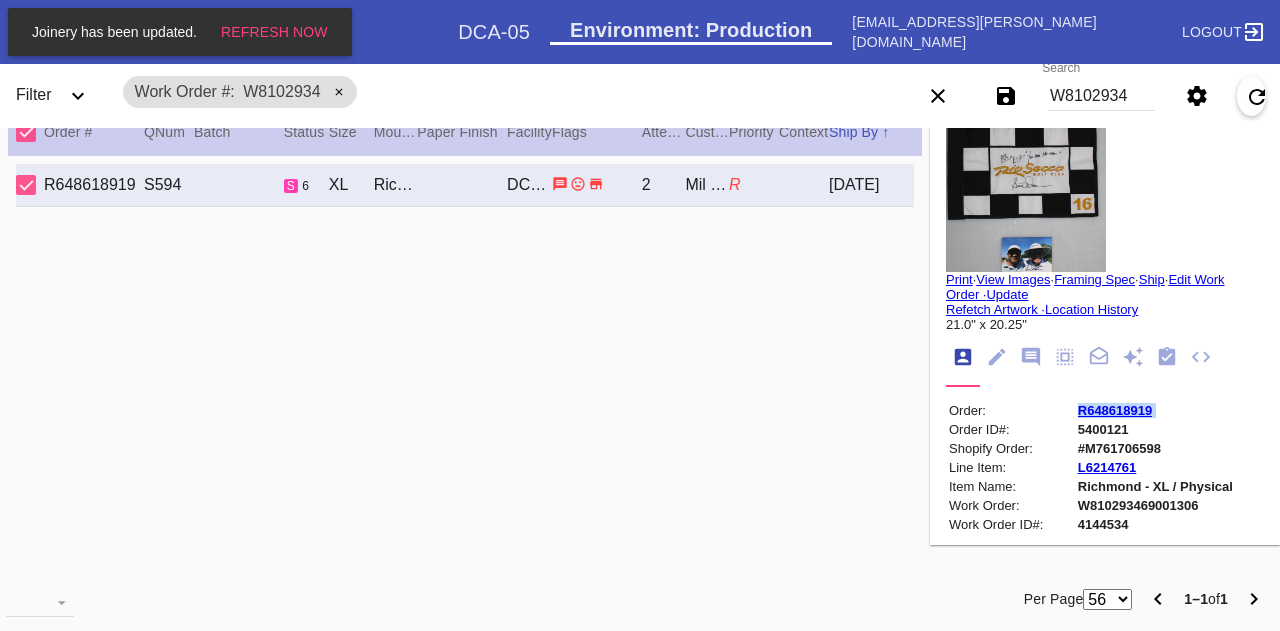 click on "R648618919" at bounding box center [1169, 410] 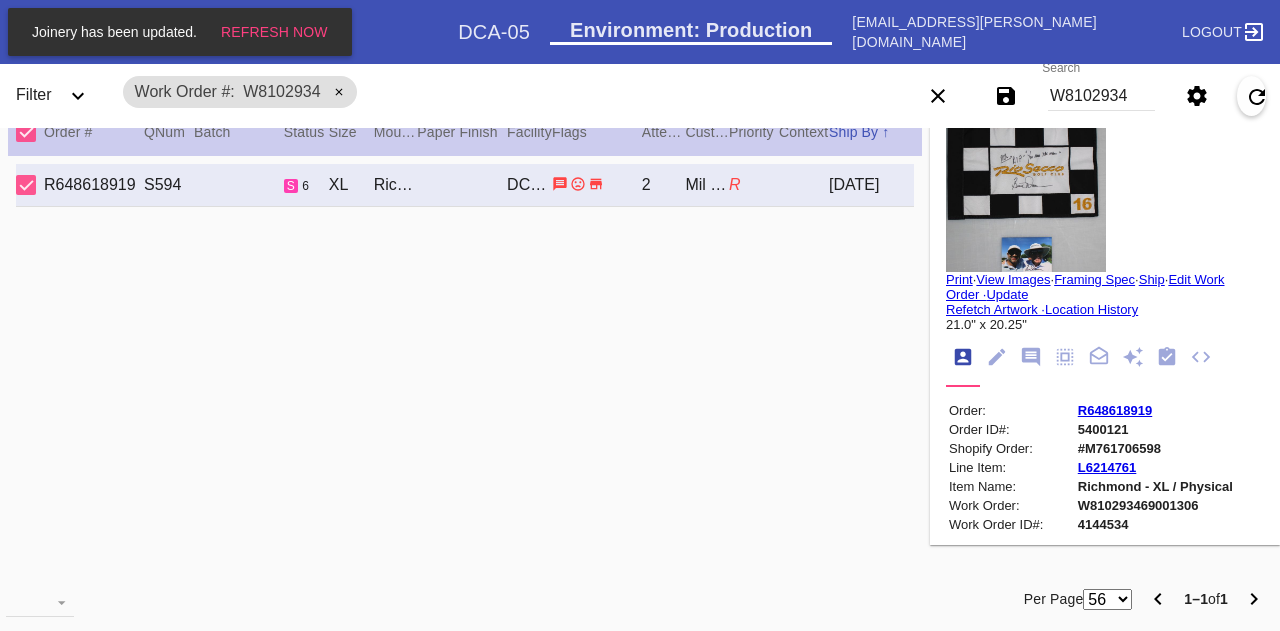 click on "W8102934" at bounding box center [1101, 96] 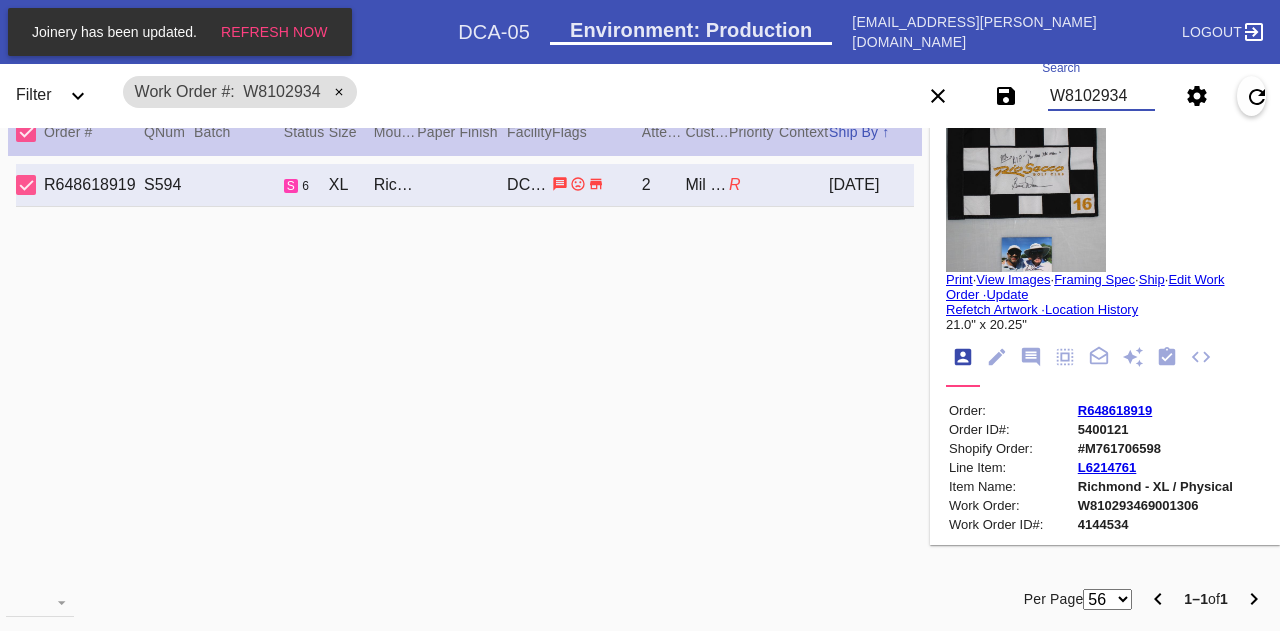 click on "W8102934" at bounding box center (1101, 96) 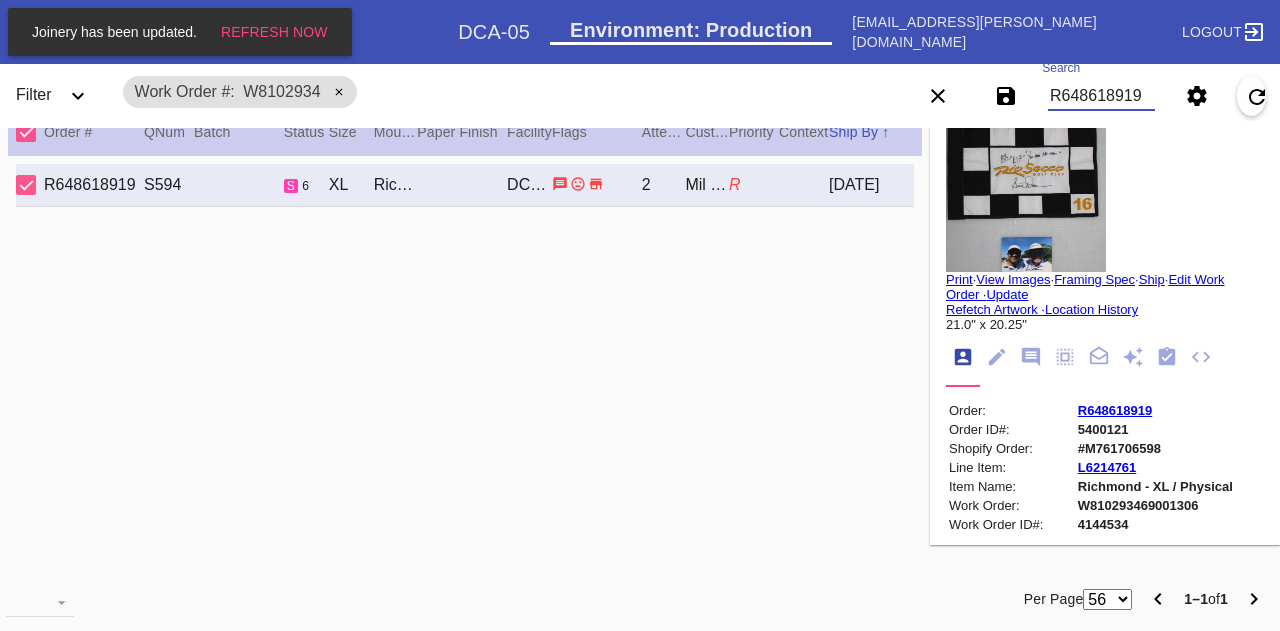 type on "R648618919" 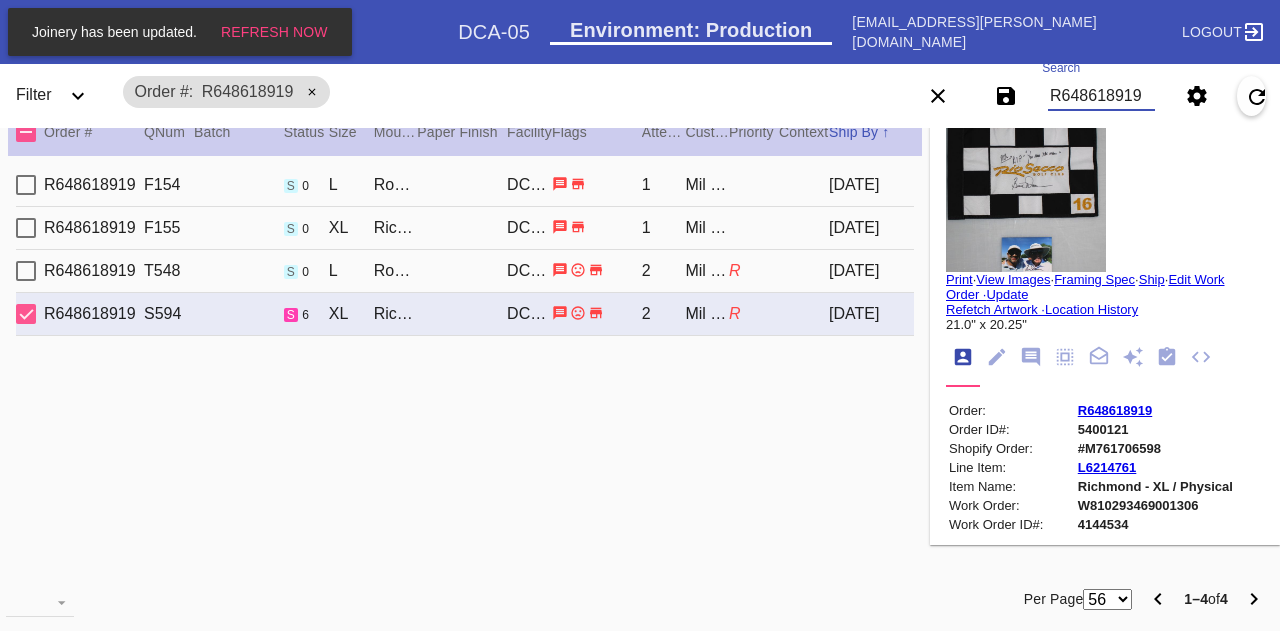 click on "W810293469001306" at bounding box center (1169, 505) 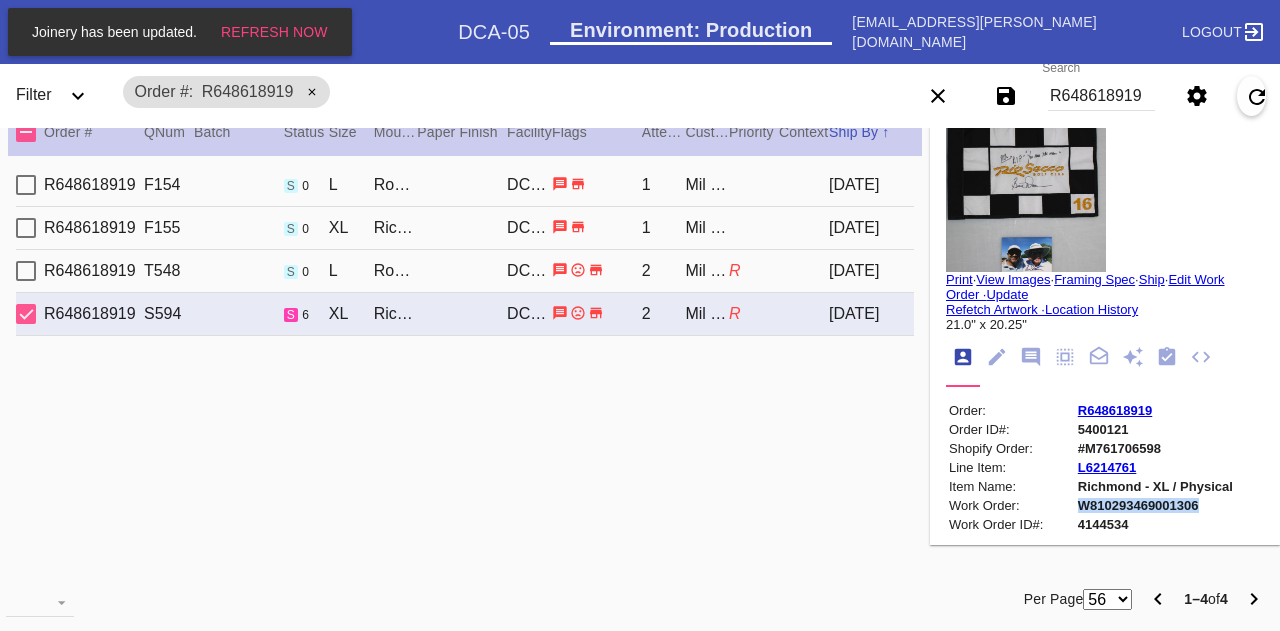 click on "W810293469001306" at bounding box center [1169, 505] 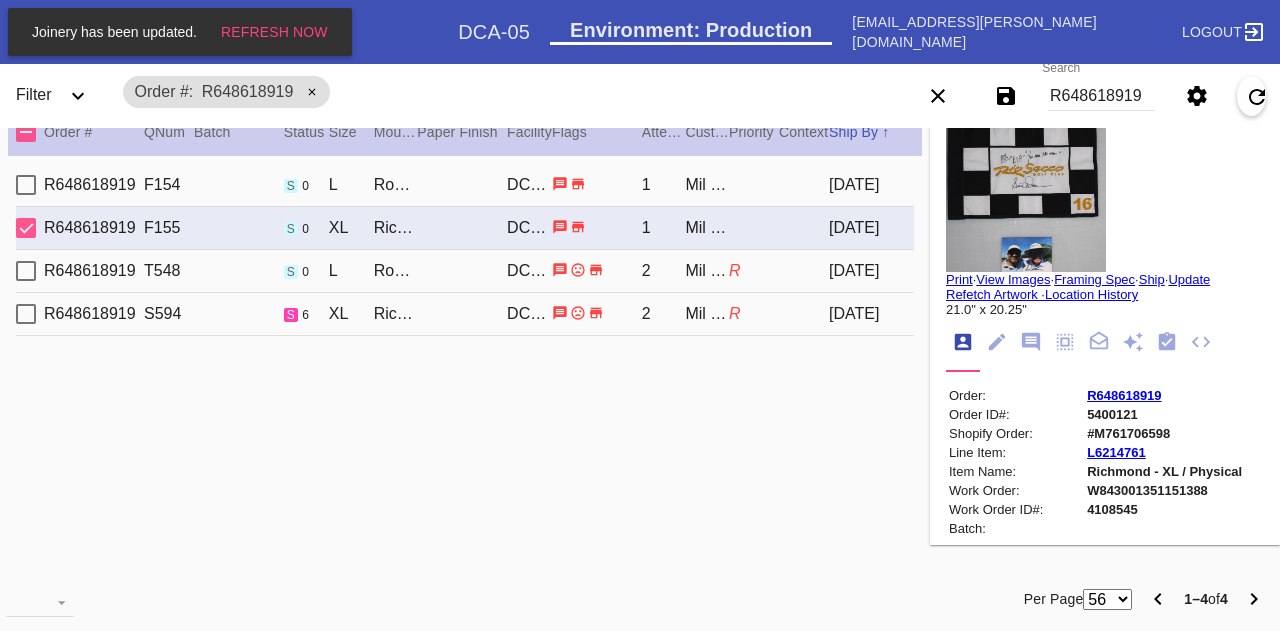 click on "[DATE]" at bounding box center [871, 185] 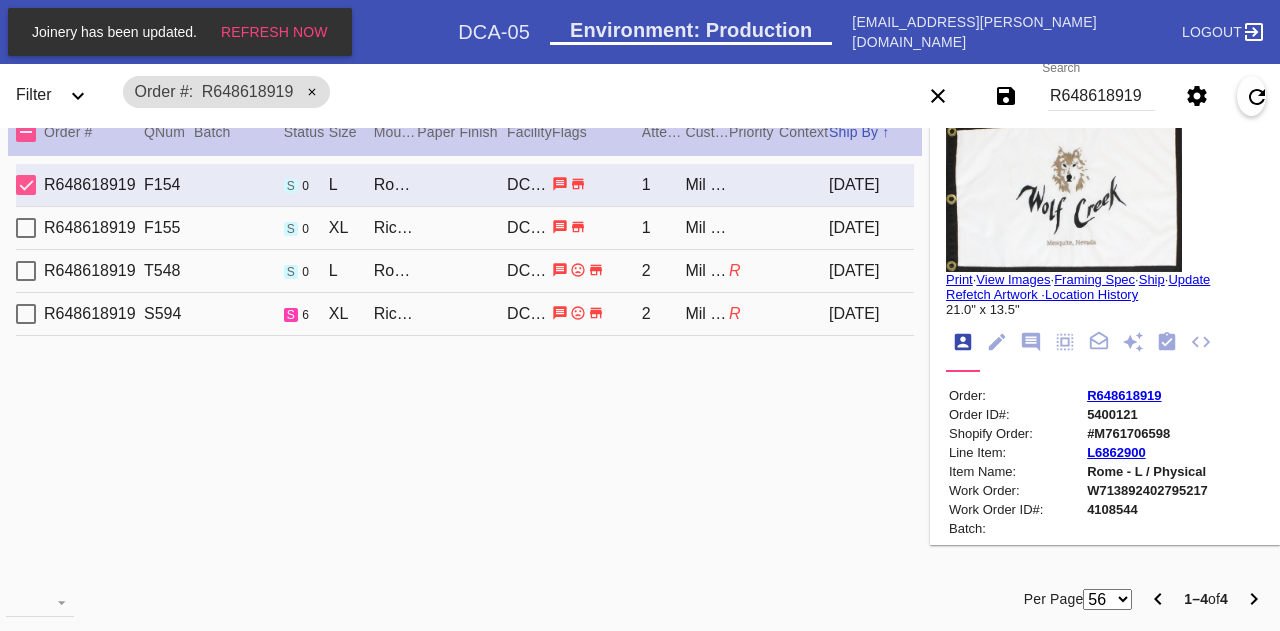 click on "R648618919 T548 s   0 L Rome / No Mat DCA-05 2 Mil Parekh
R
[DATE]" at bounding box center (465, 271) 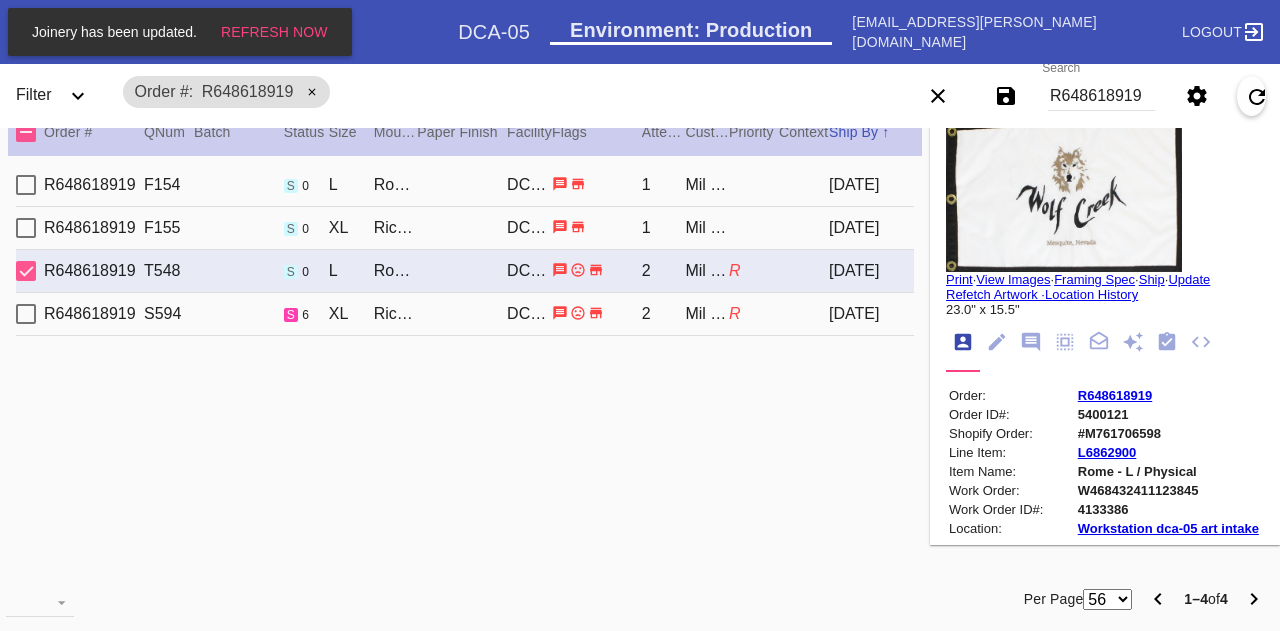 click on "[DATE]" at bounding box center (871, 228) 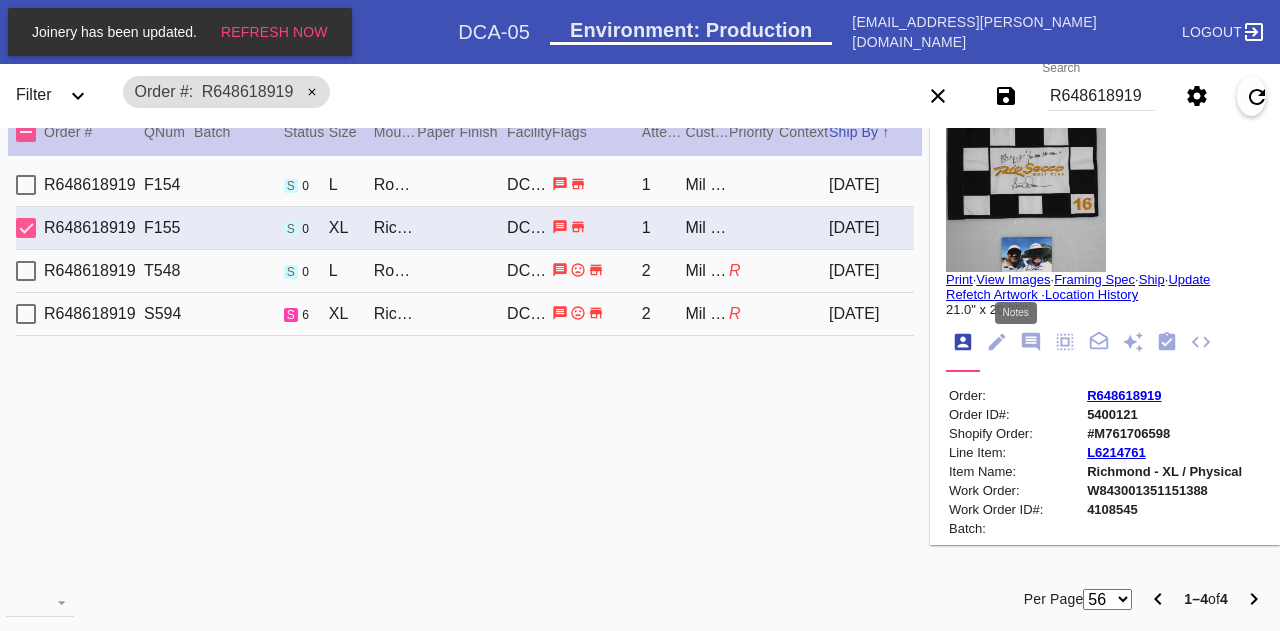 click 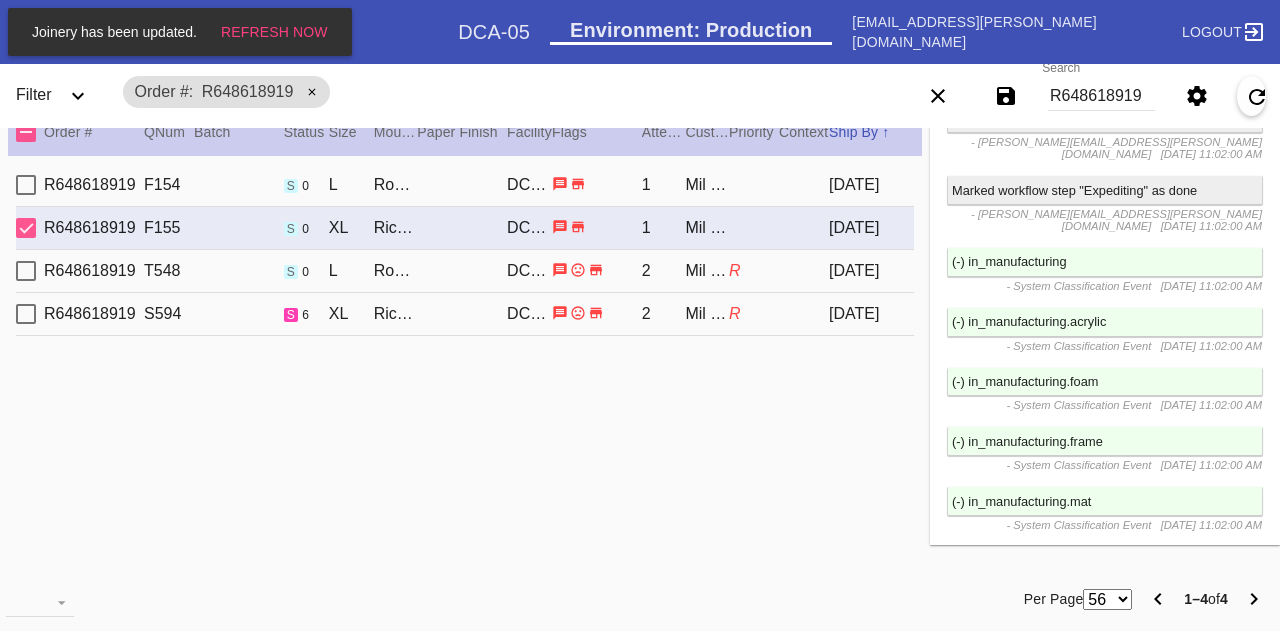 scroll, scrollTop: 6176, scrollLeft: 0, axis: vertical 